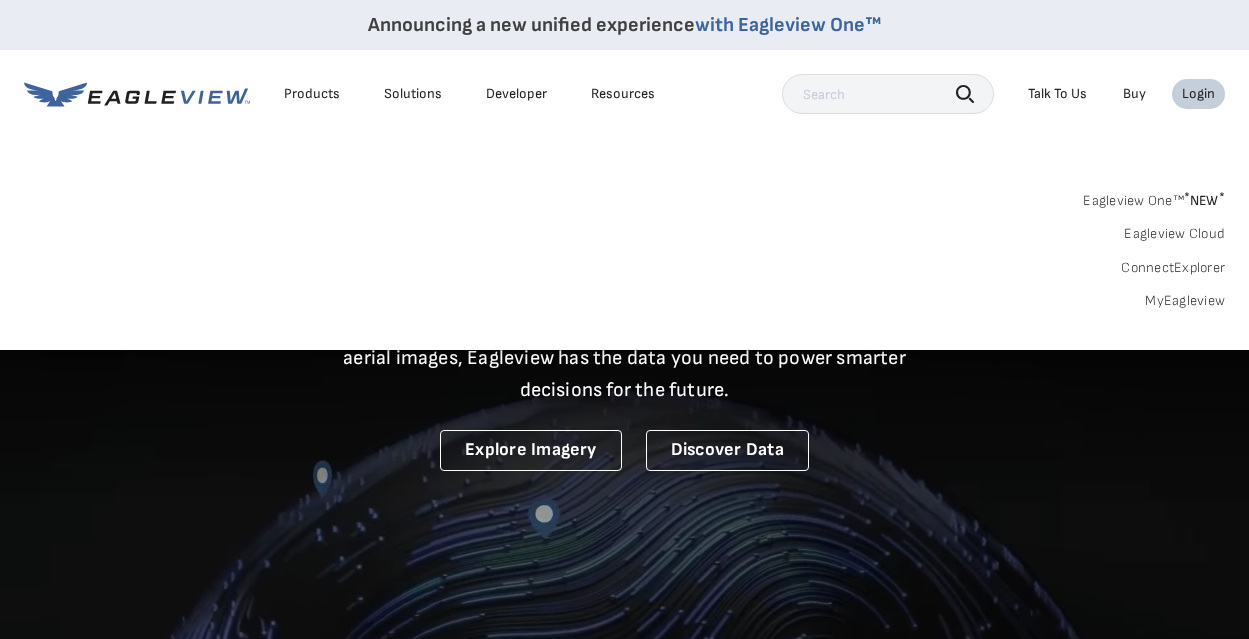 scroll, scrollTop: 0, scrollLeft: 0, axis: both 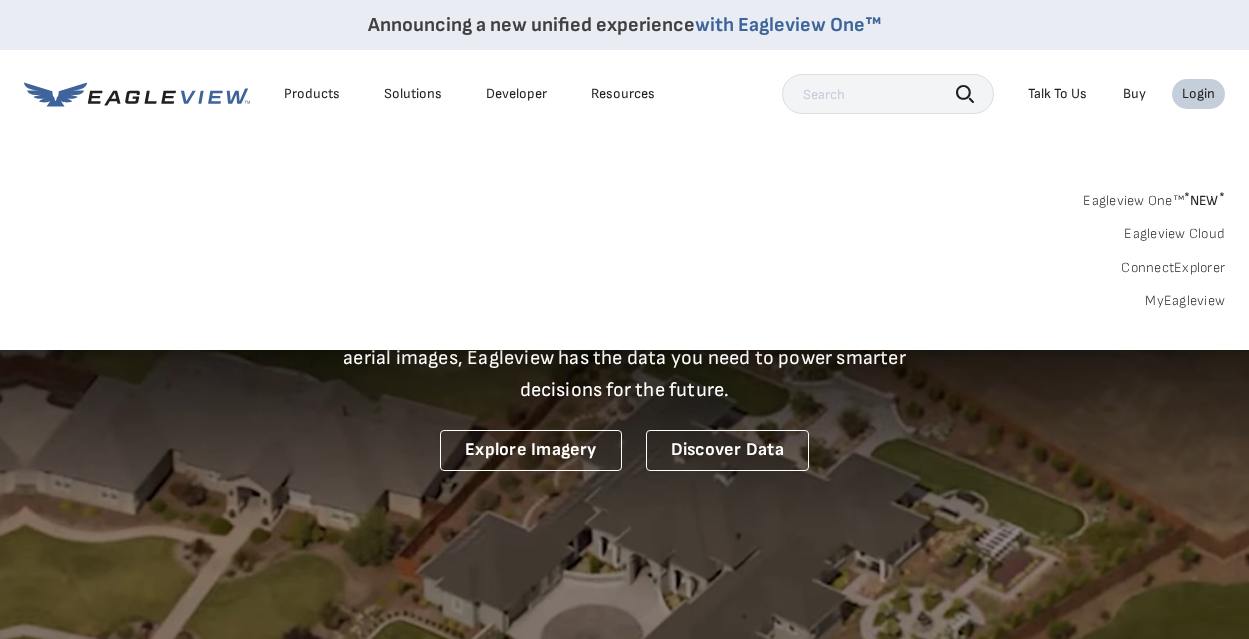 click on "MyEagleview" at bounding box center [1185, 301] 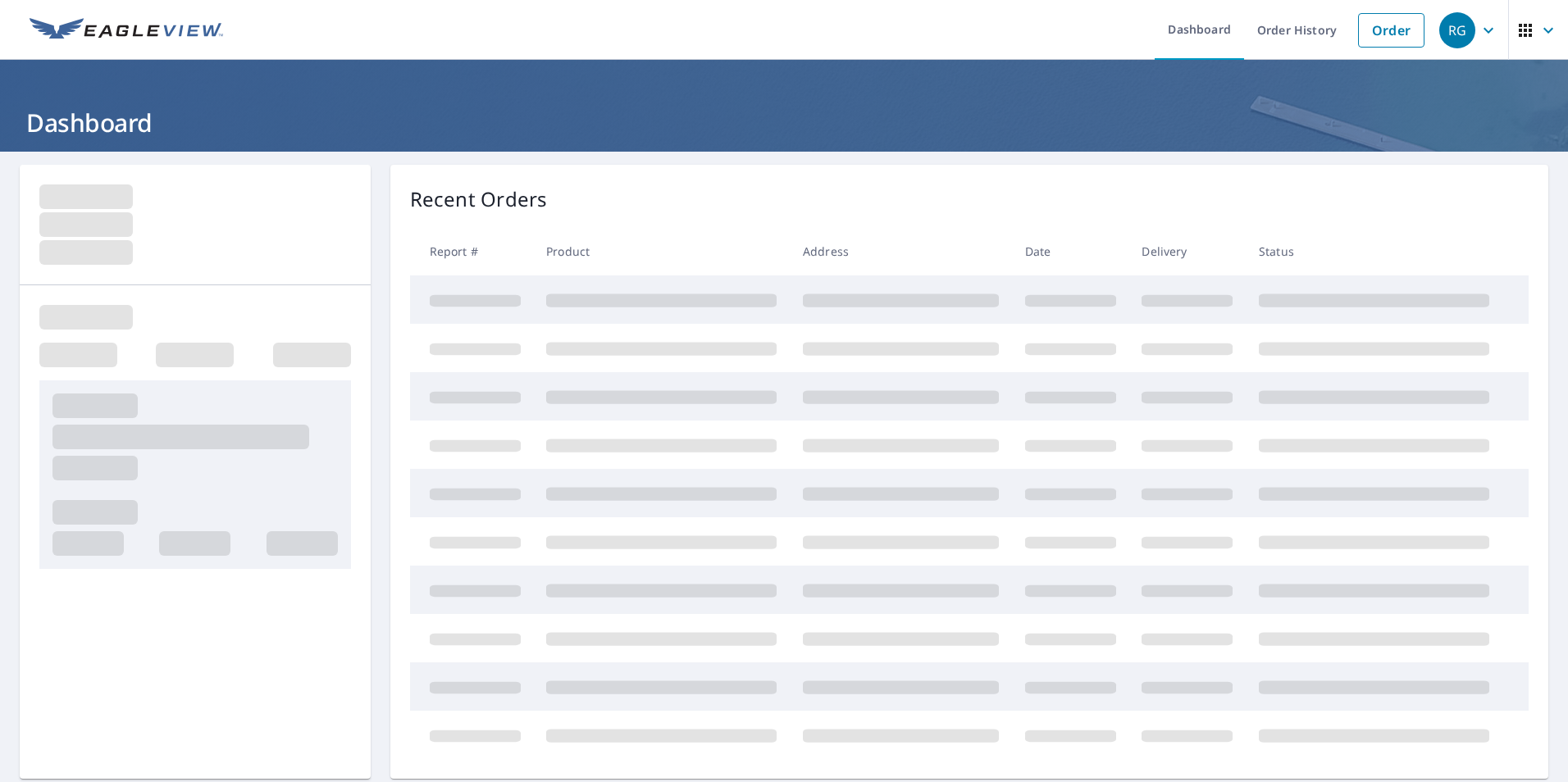 scroll, scrollTop: 0, scrollLeft: 0, axis: both 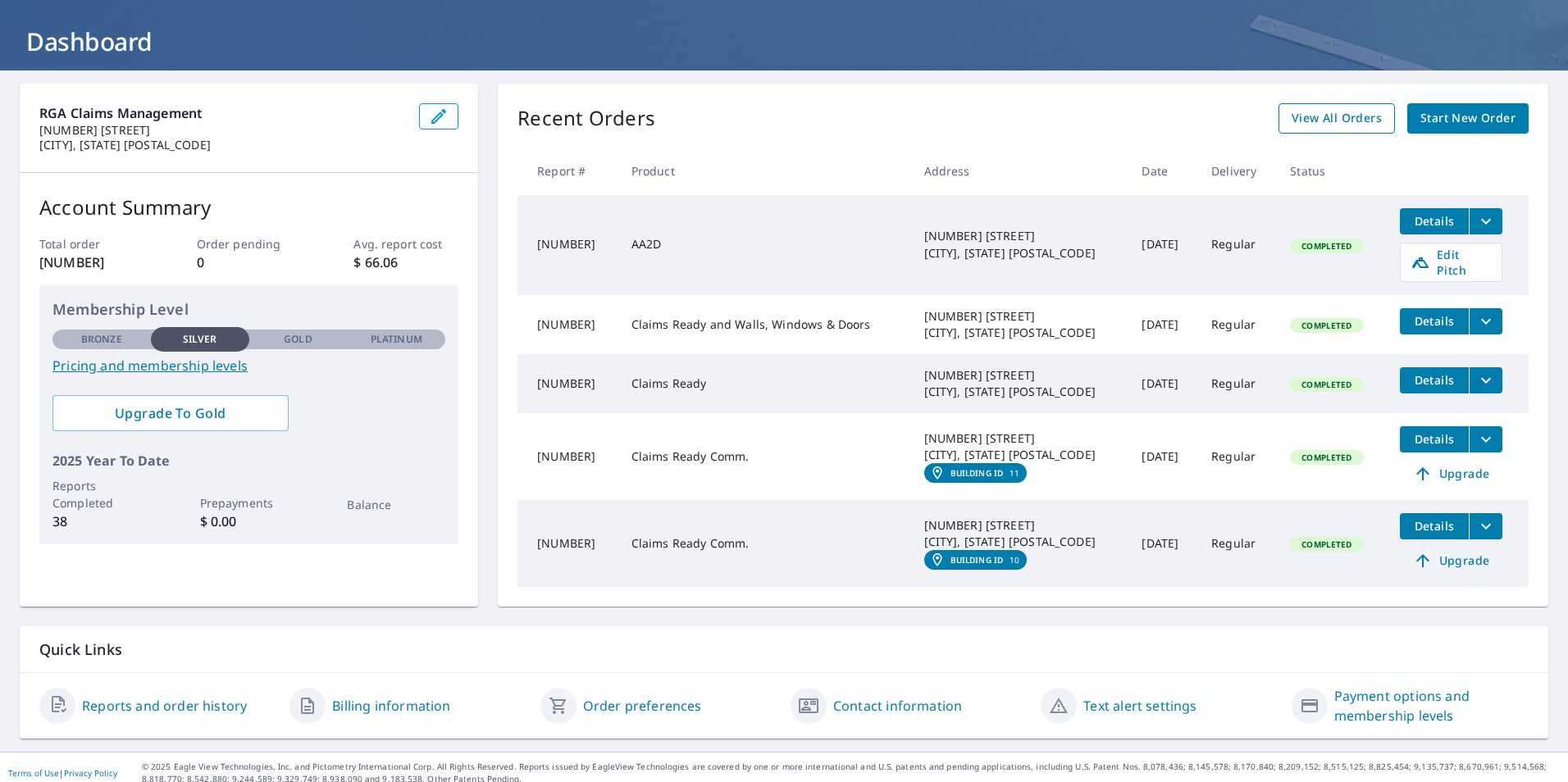 click on "View All Orders" at bounding box center (1337, 118) 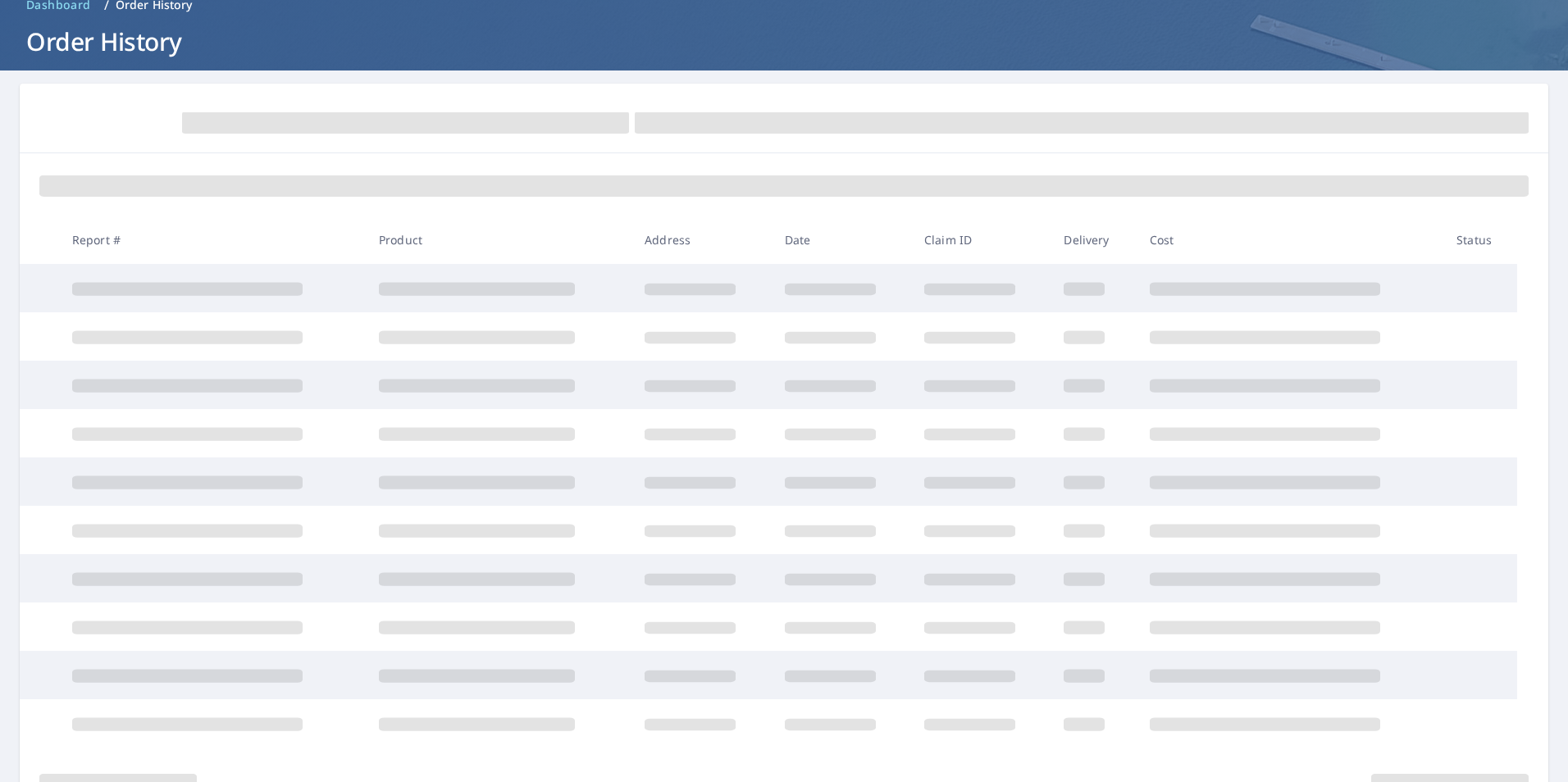 scroll, scrollTop: 81, scrollLeft: 0, axis: vertical 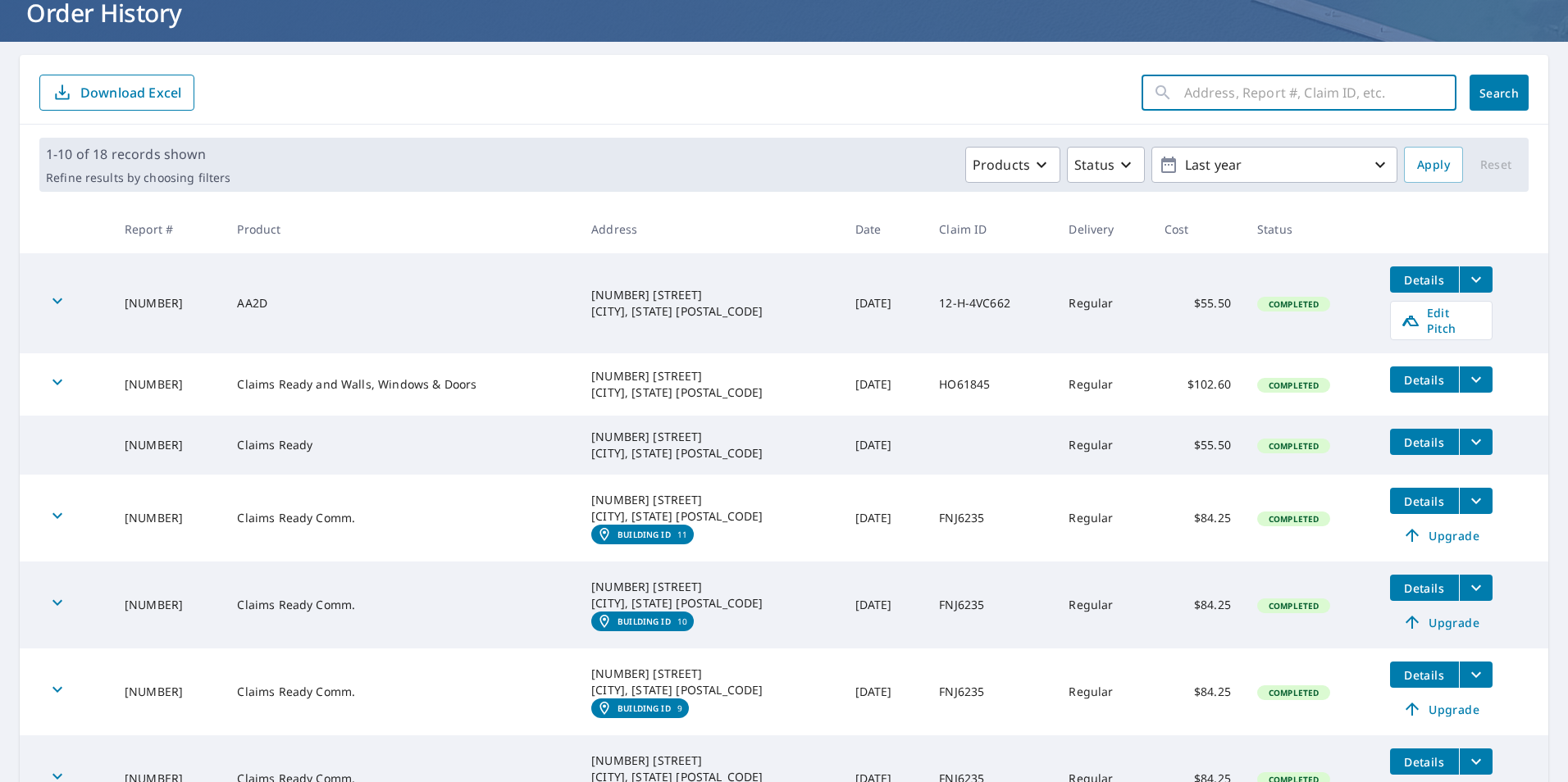 click at bounding box center (1320, 93) 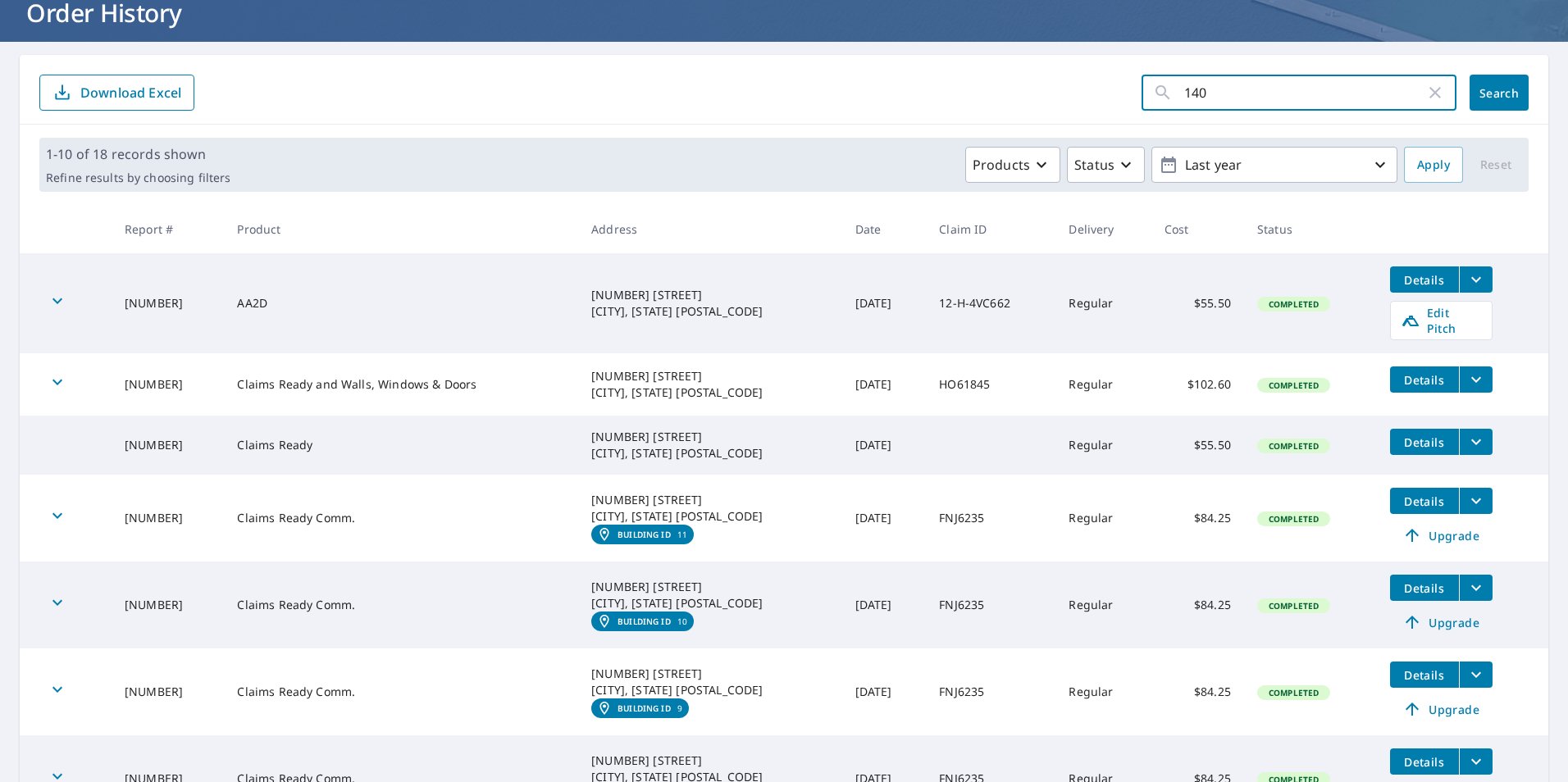type on "[NUMBER]" 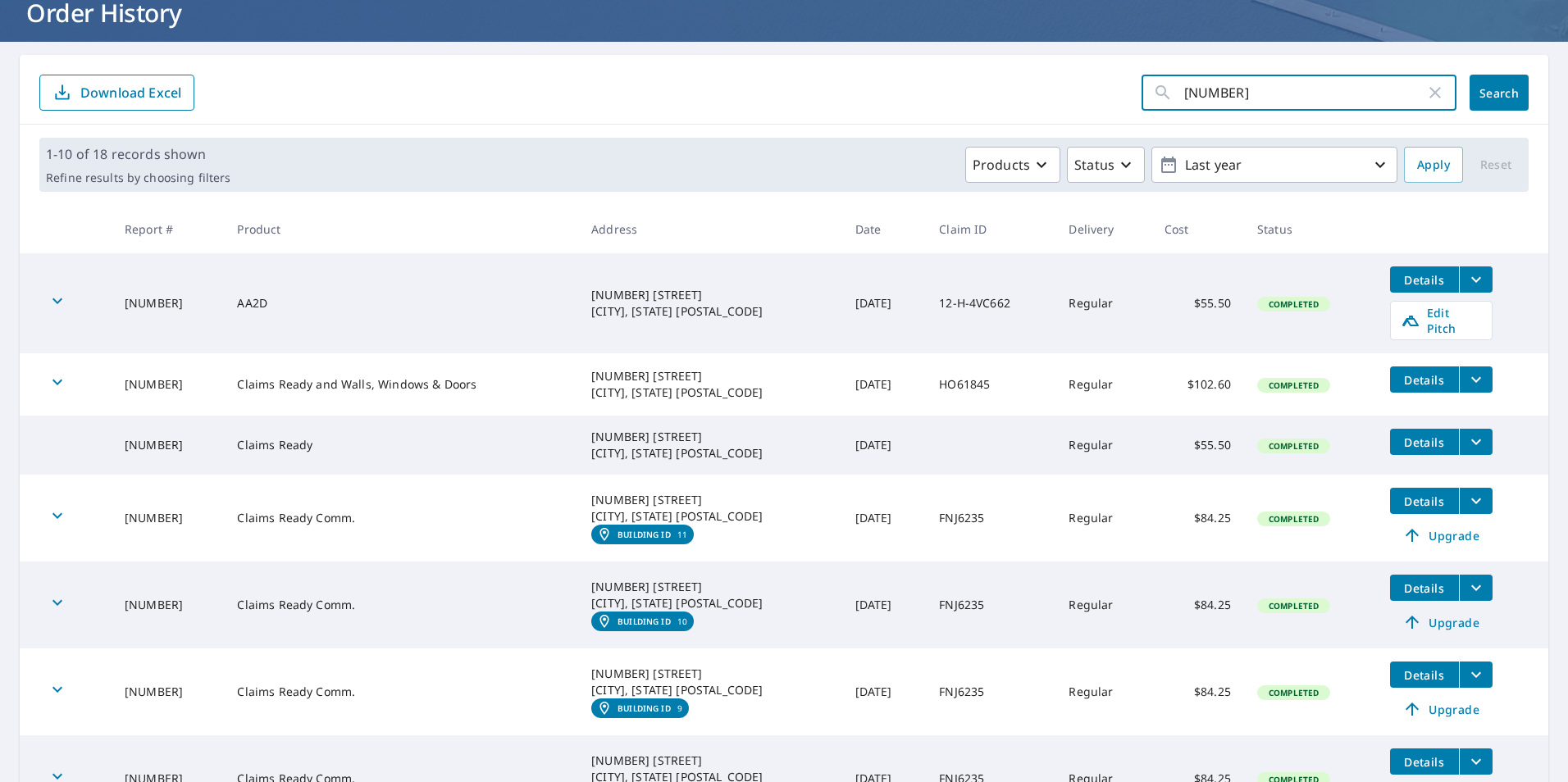 click on "Search" at bounding box center [1499, 93] 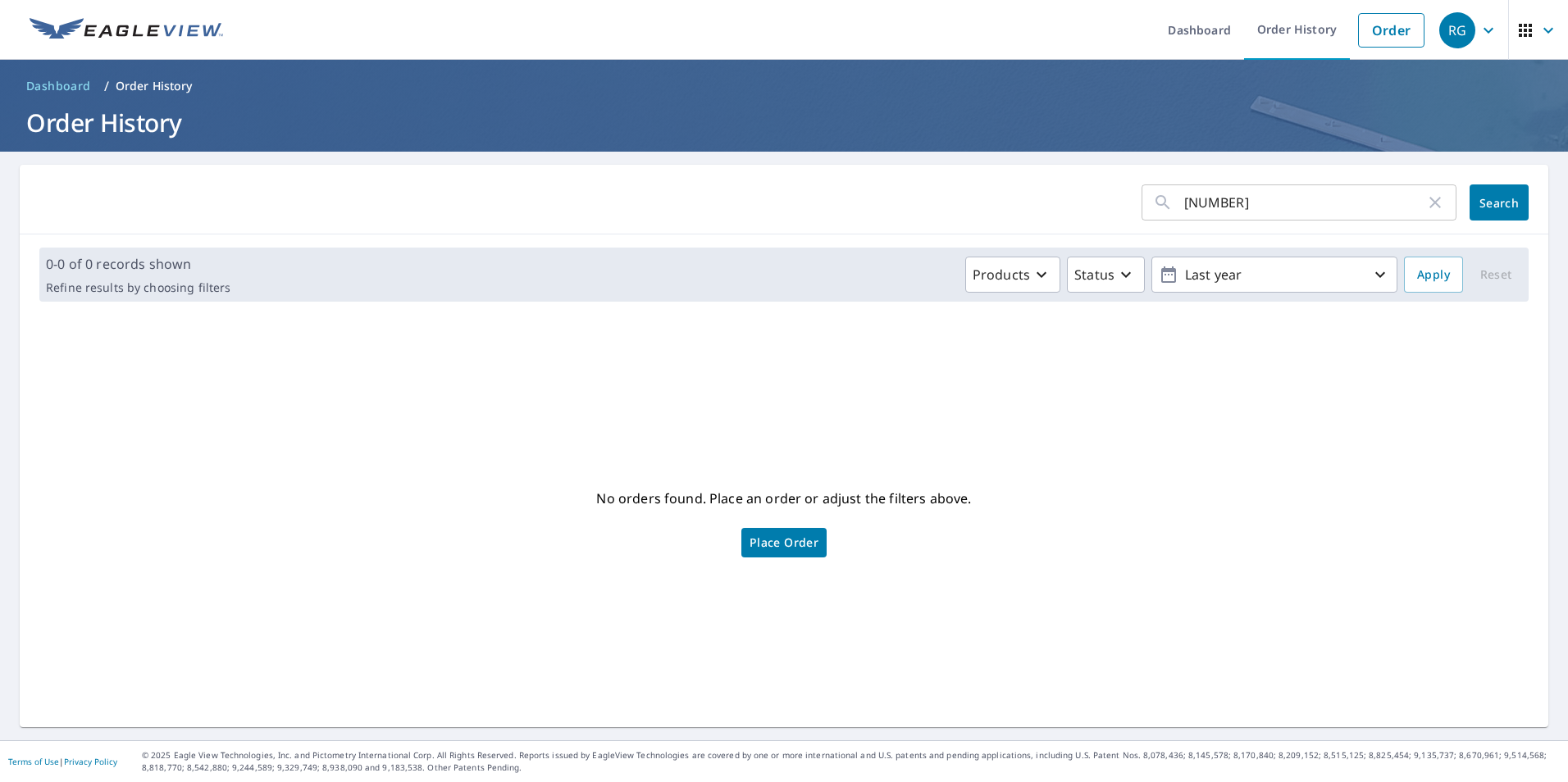 scroll, scrollTop: 0, scrollLeft: 0, axis: both 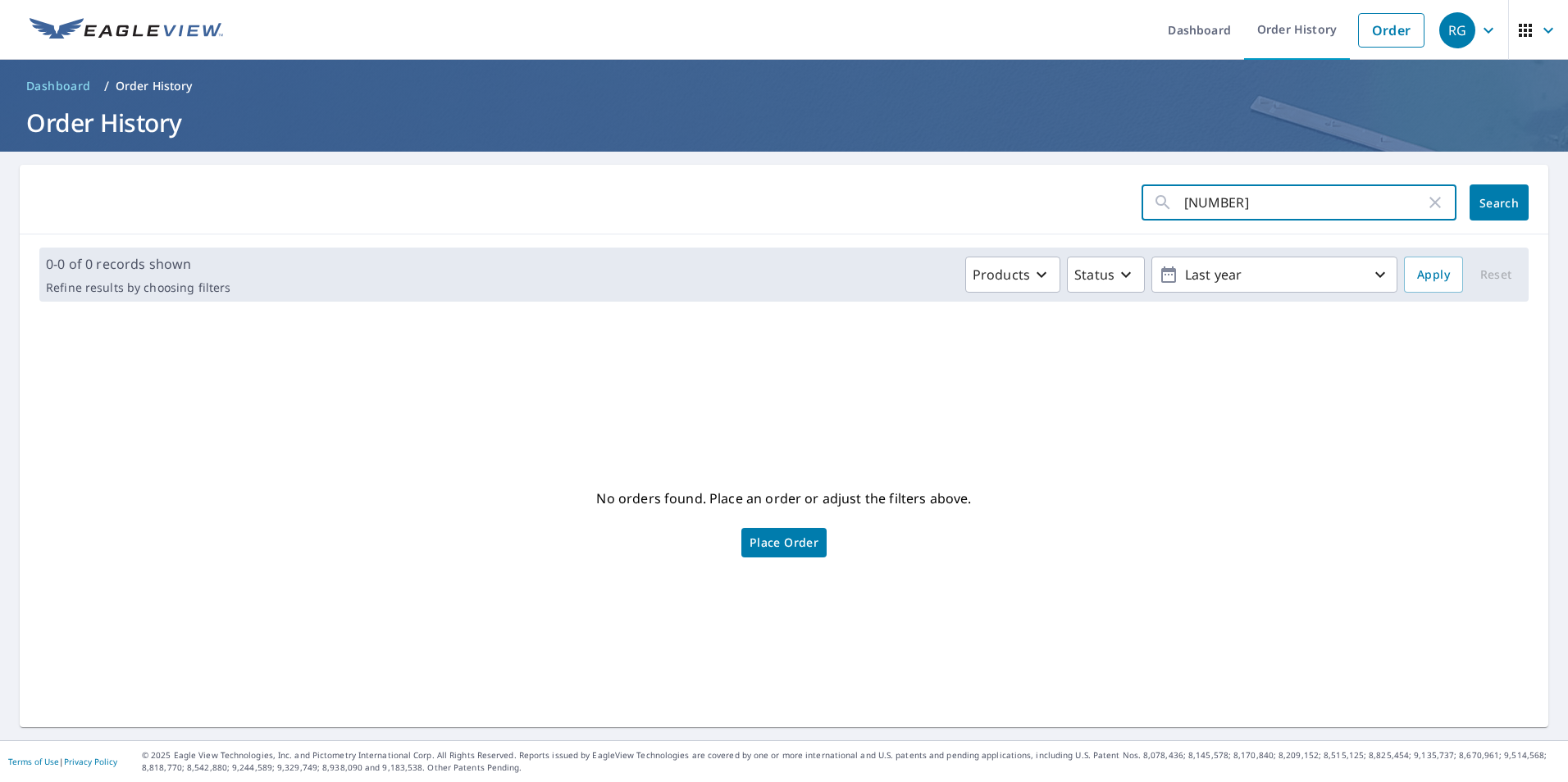 drag, startPoint x: 1228, startPoint y: 199, endPoint x: 929, endPoint y: 200, distance: 299.00167 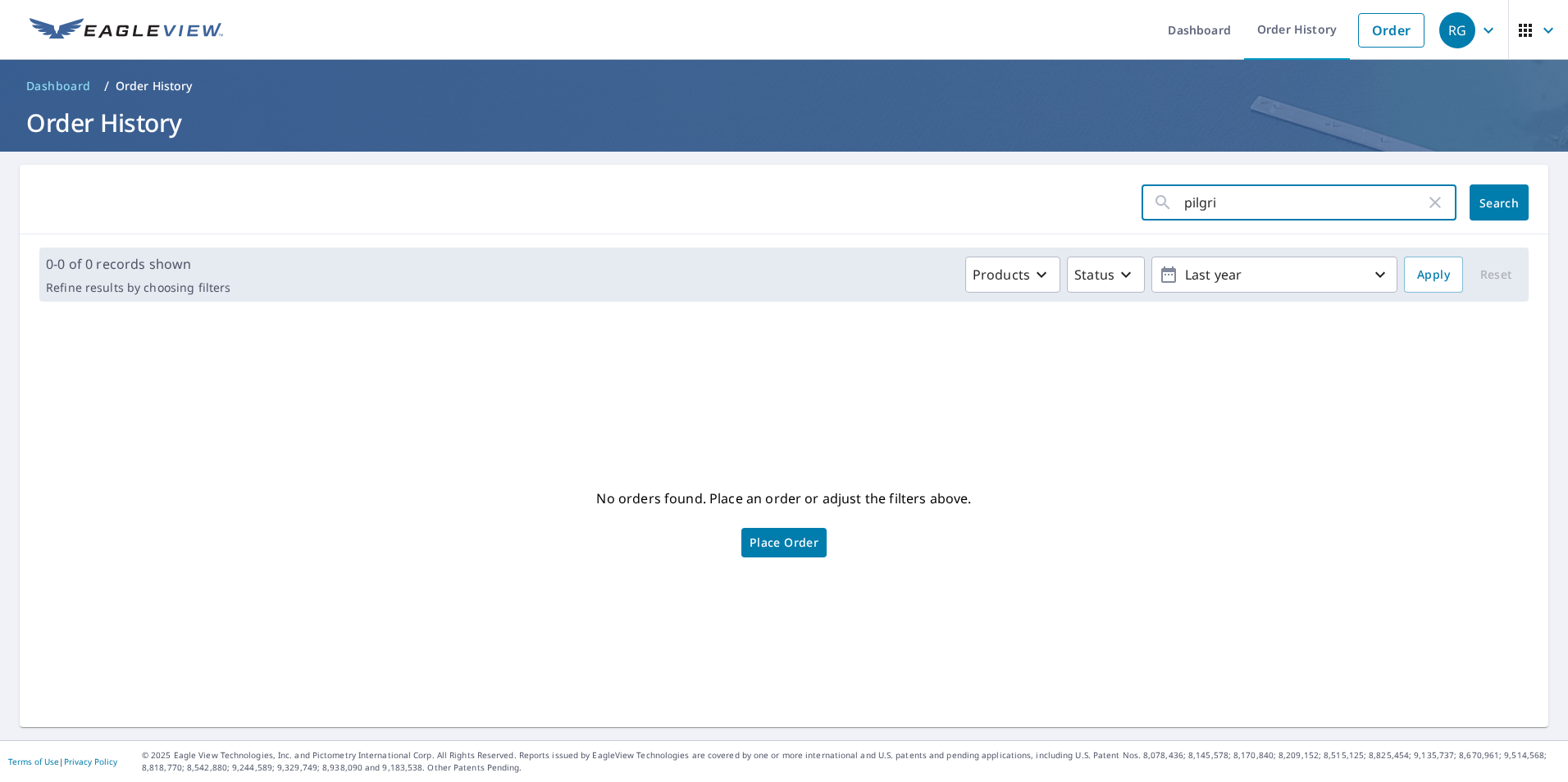 type on "pilgrim" 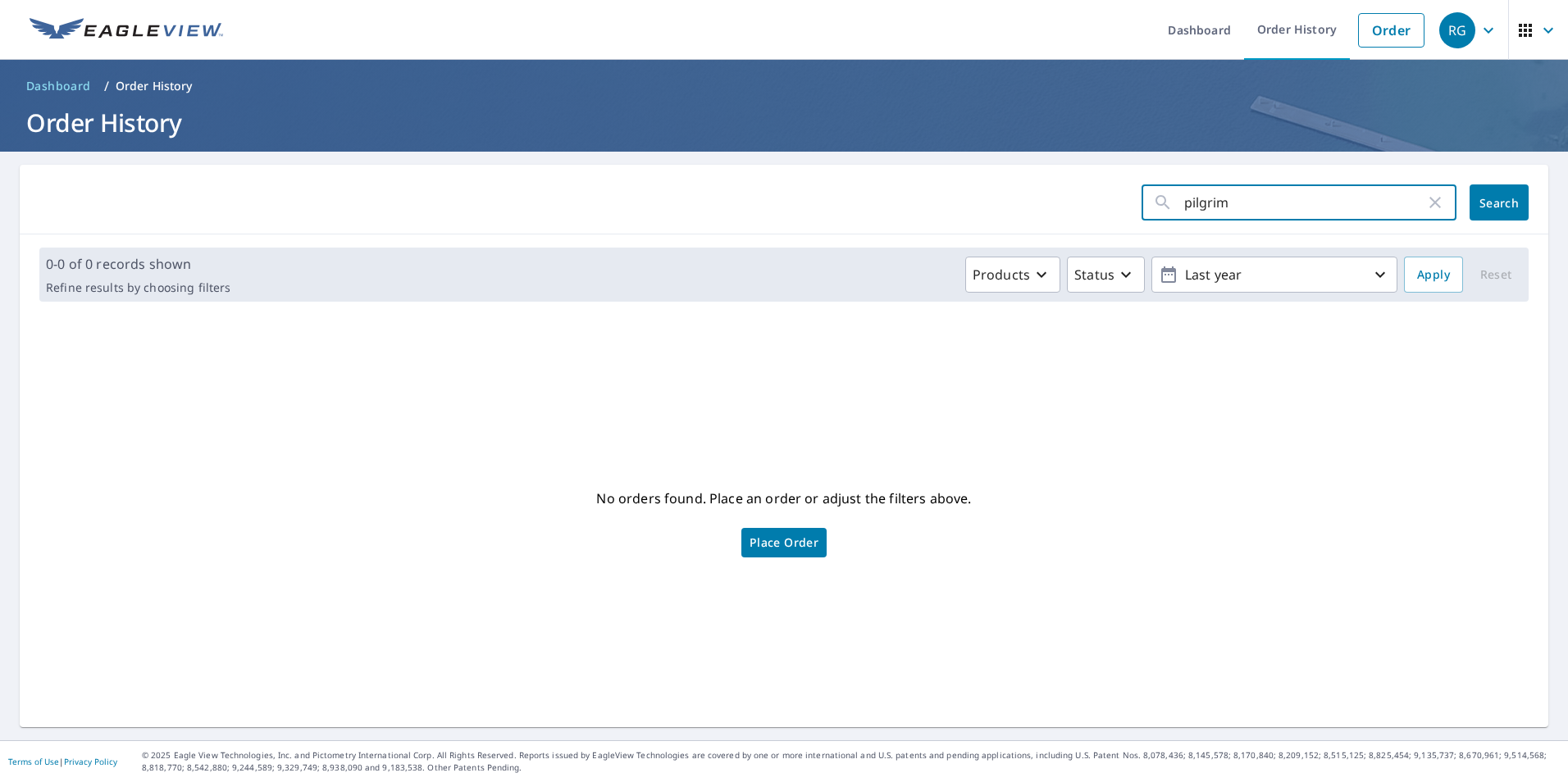click on "Search" 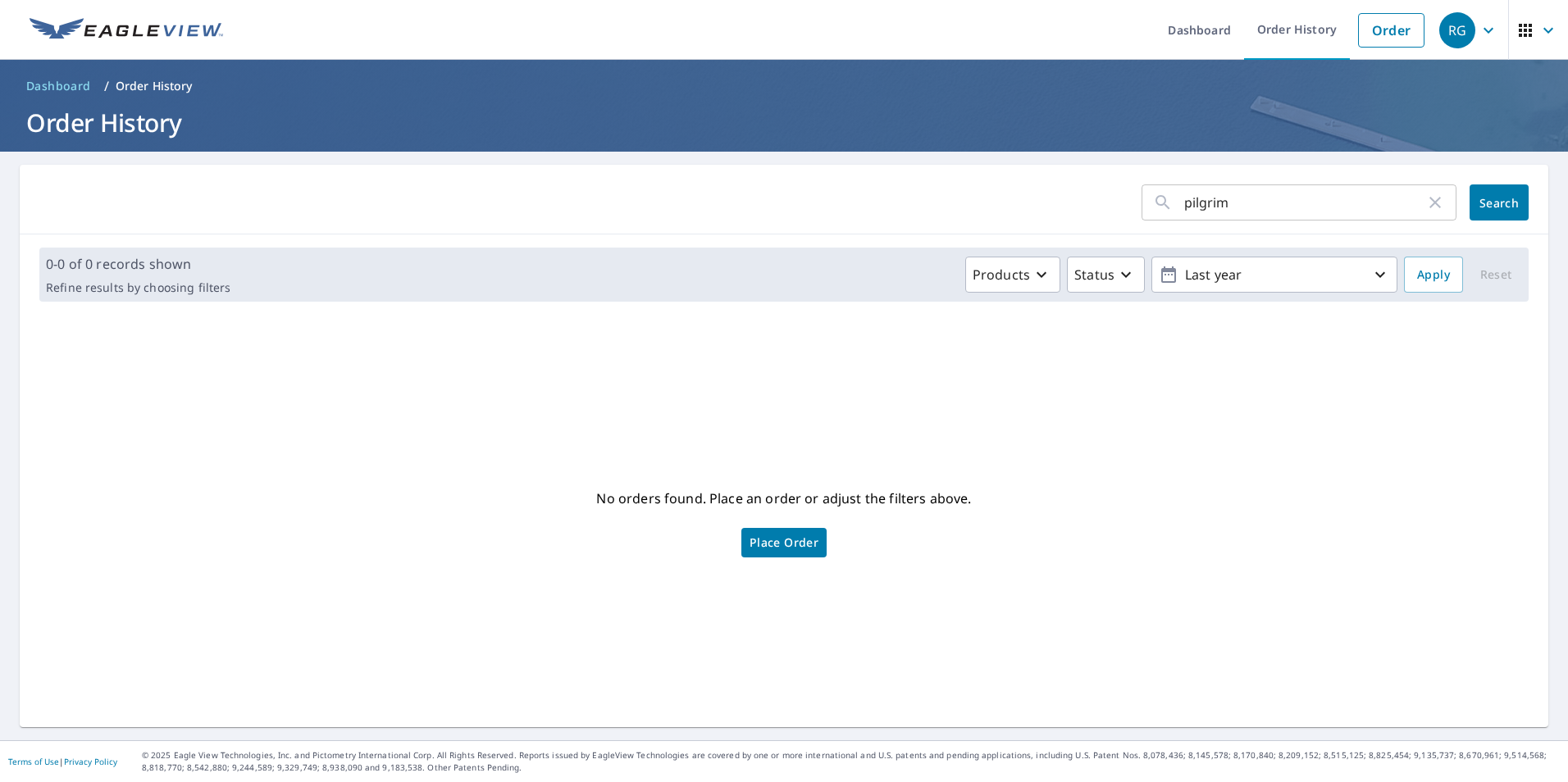 drag, startPoint x: 1242, startPoint y: 207, endPoint x: 764, endPoint y: 200, distance: 478.0513 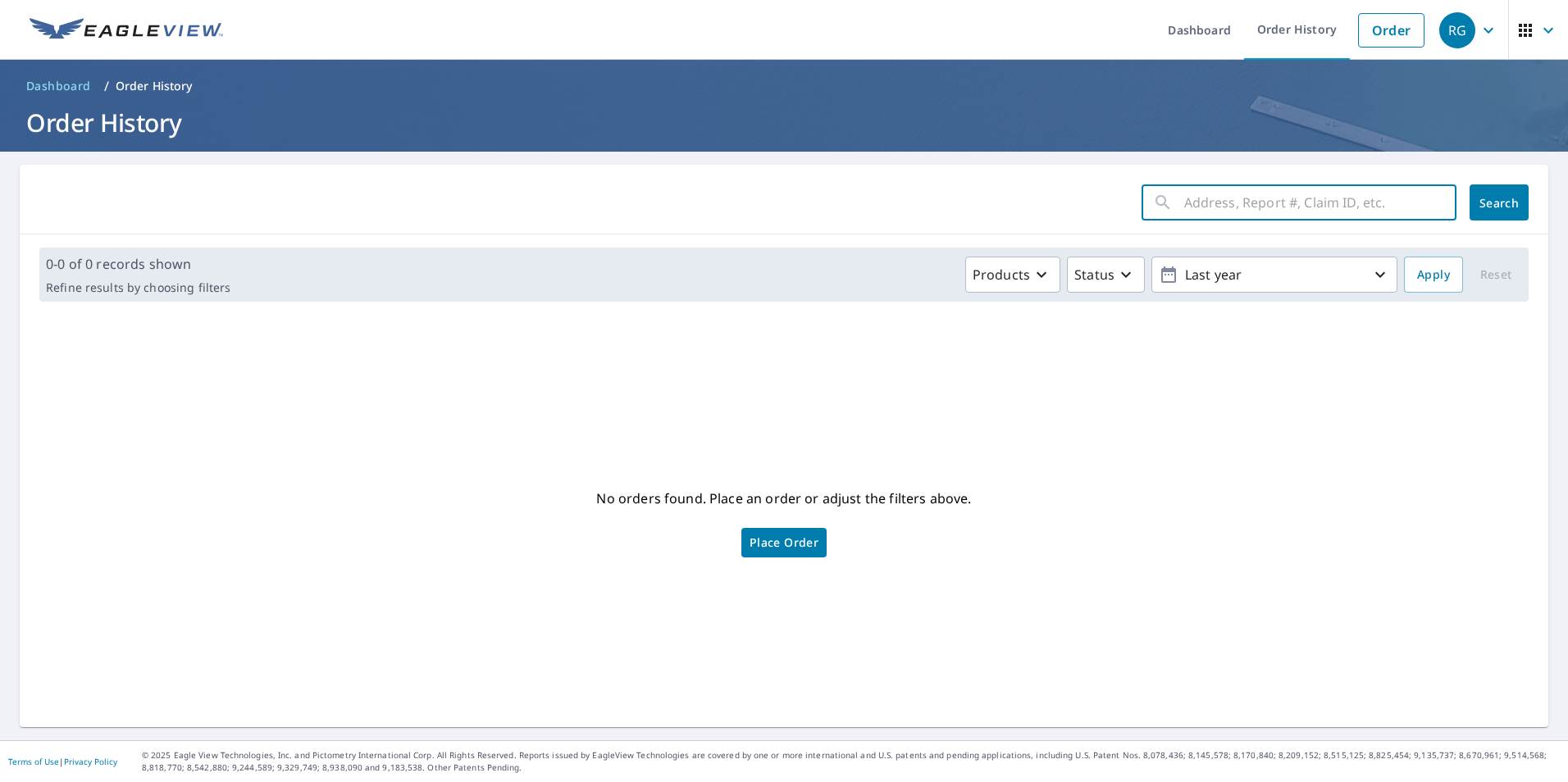 type 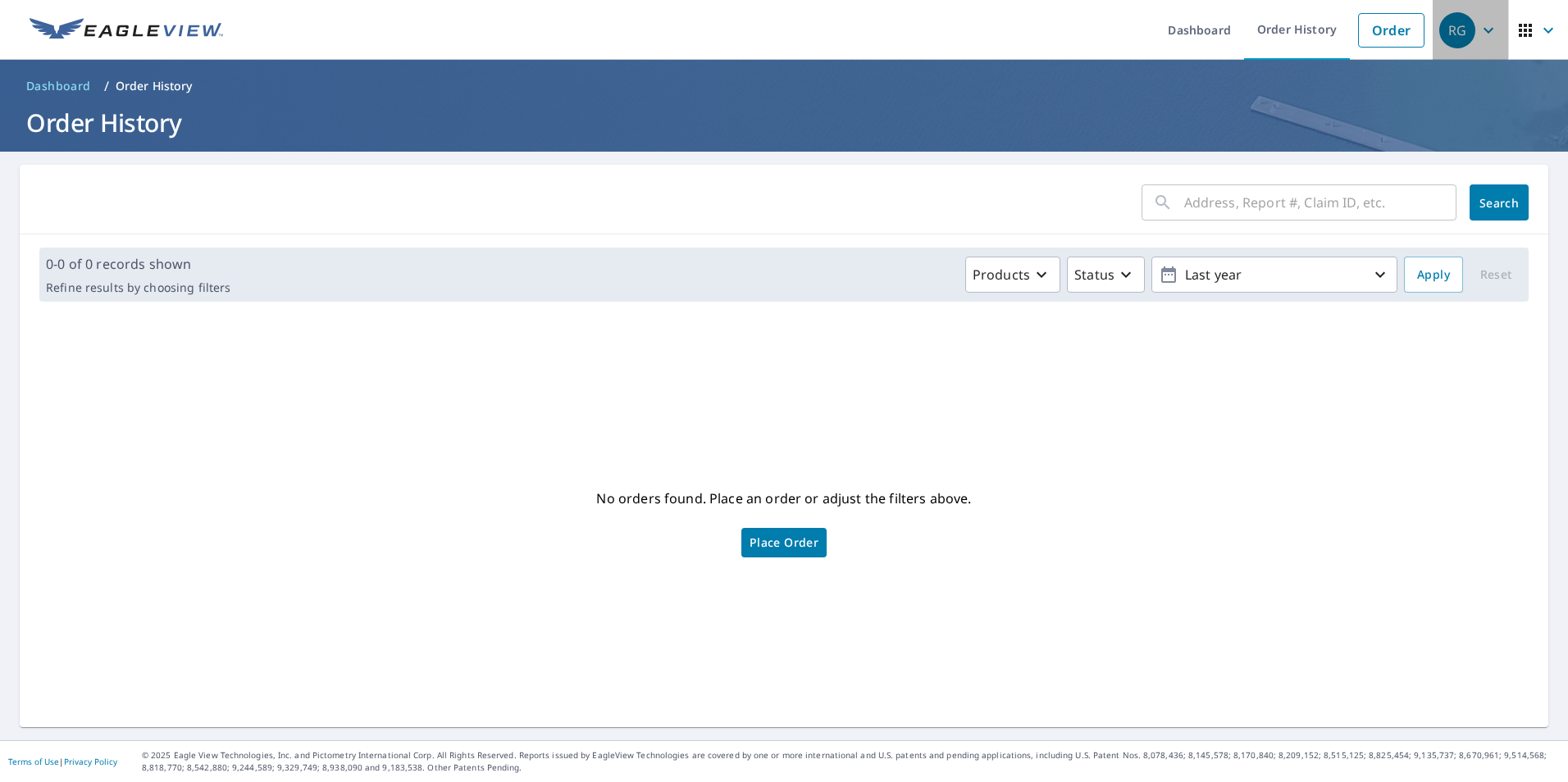 click on "RG" at bounding box center [1457, 30] 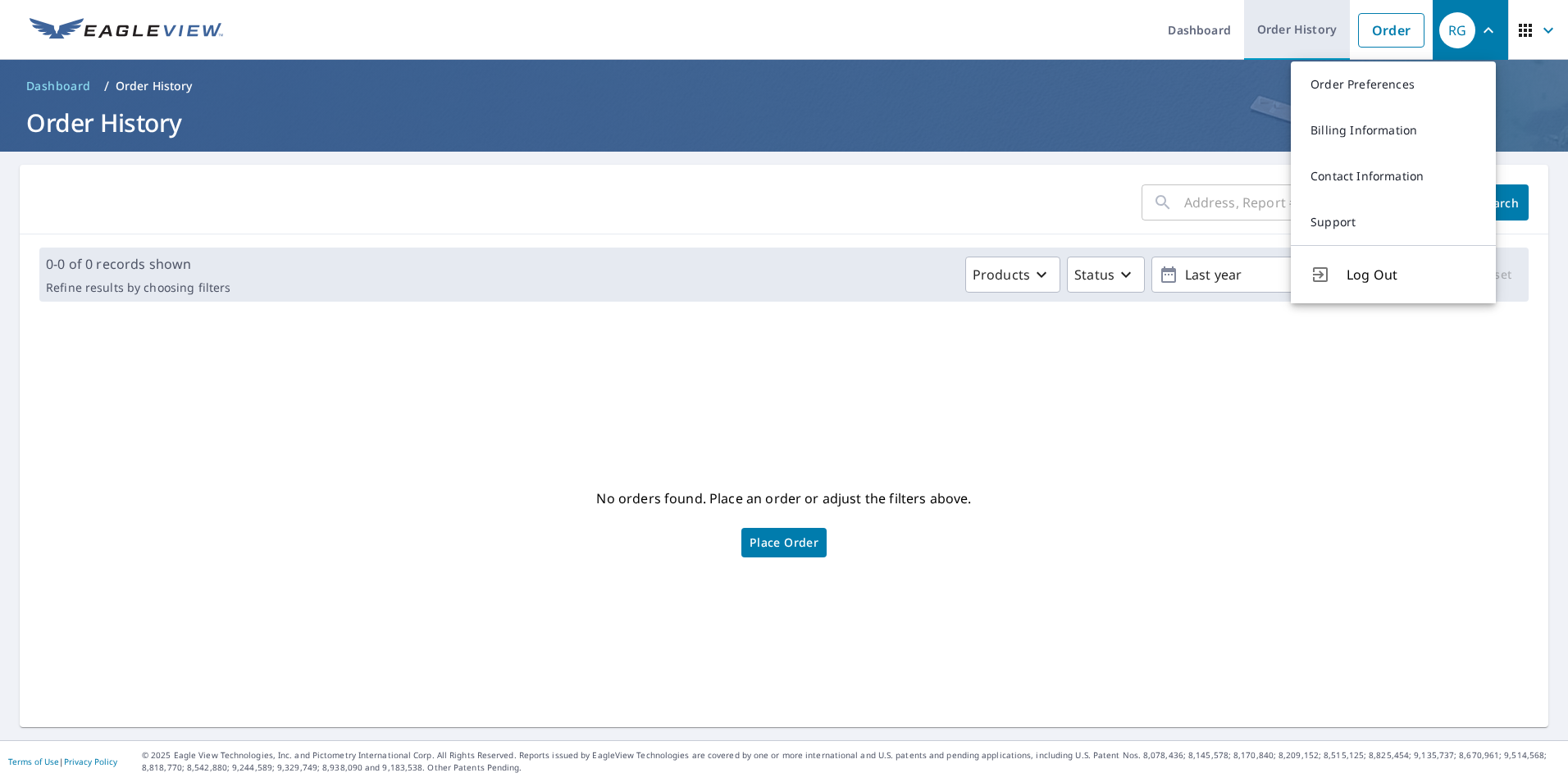 click on "Order History" at bounding box center [1297, 30] 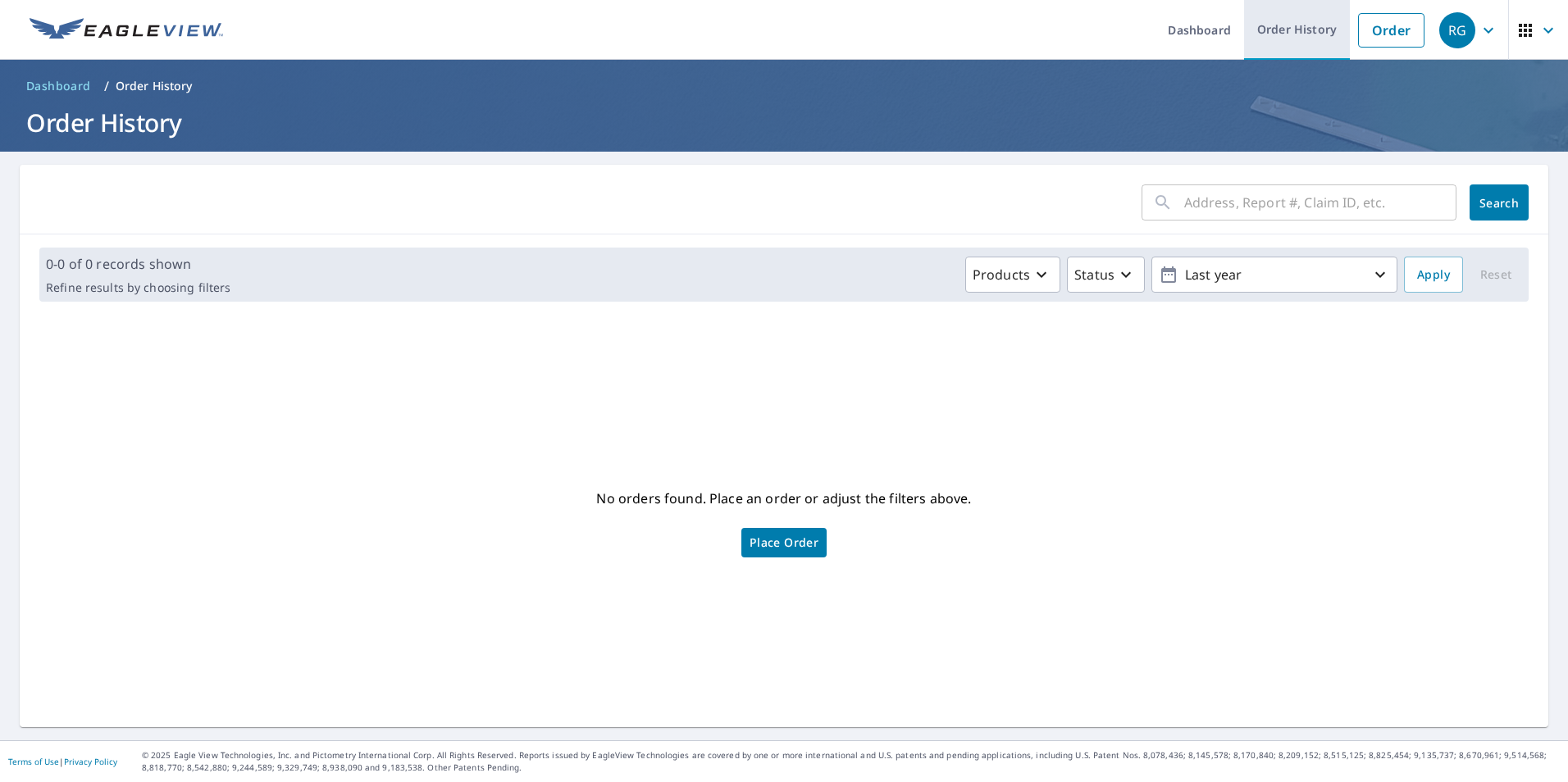 click on "Order History" at bounding box center (1297, 30) 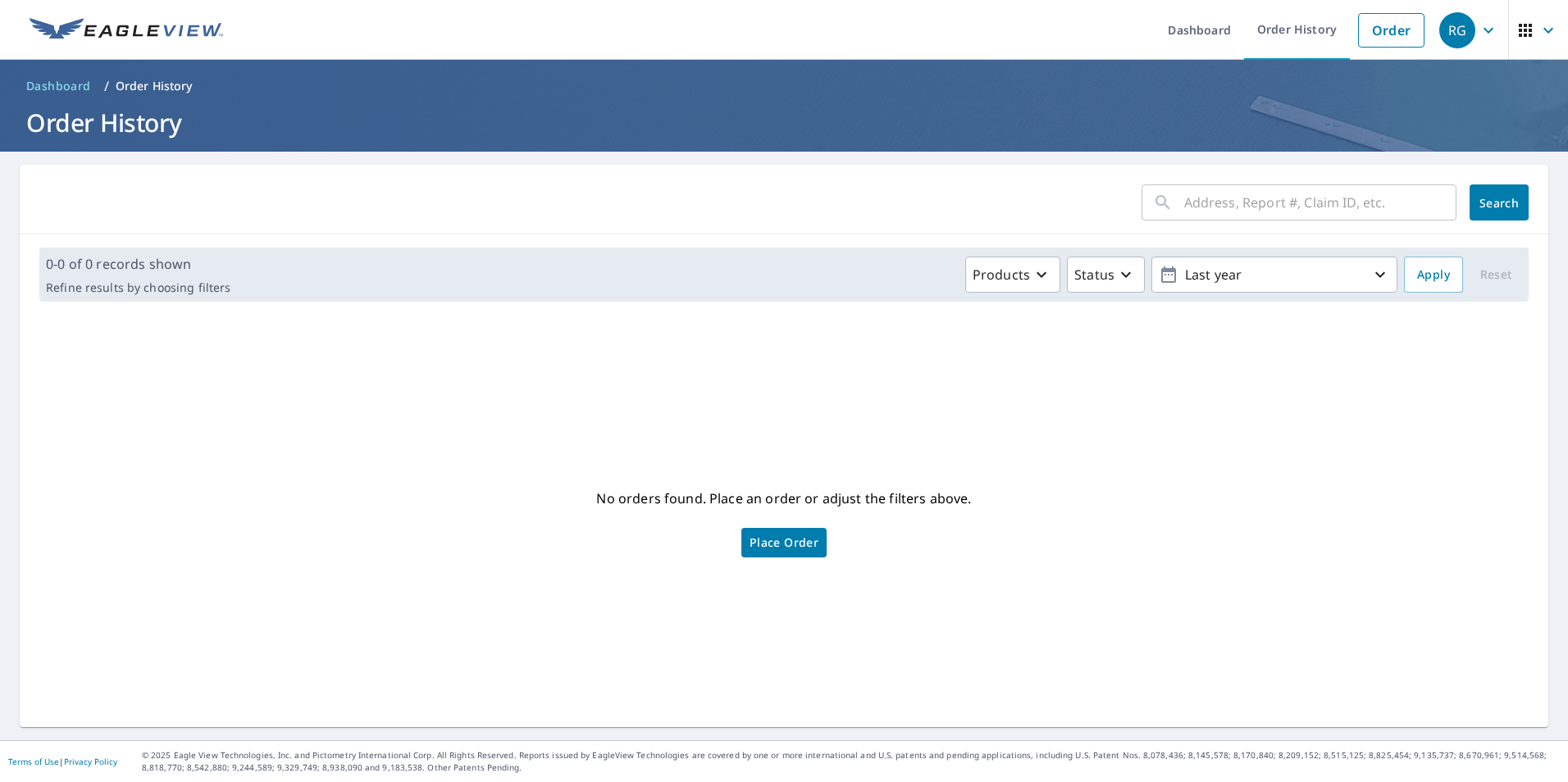 click on "RG" at bounding box center (1457, 30) 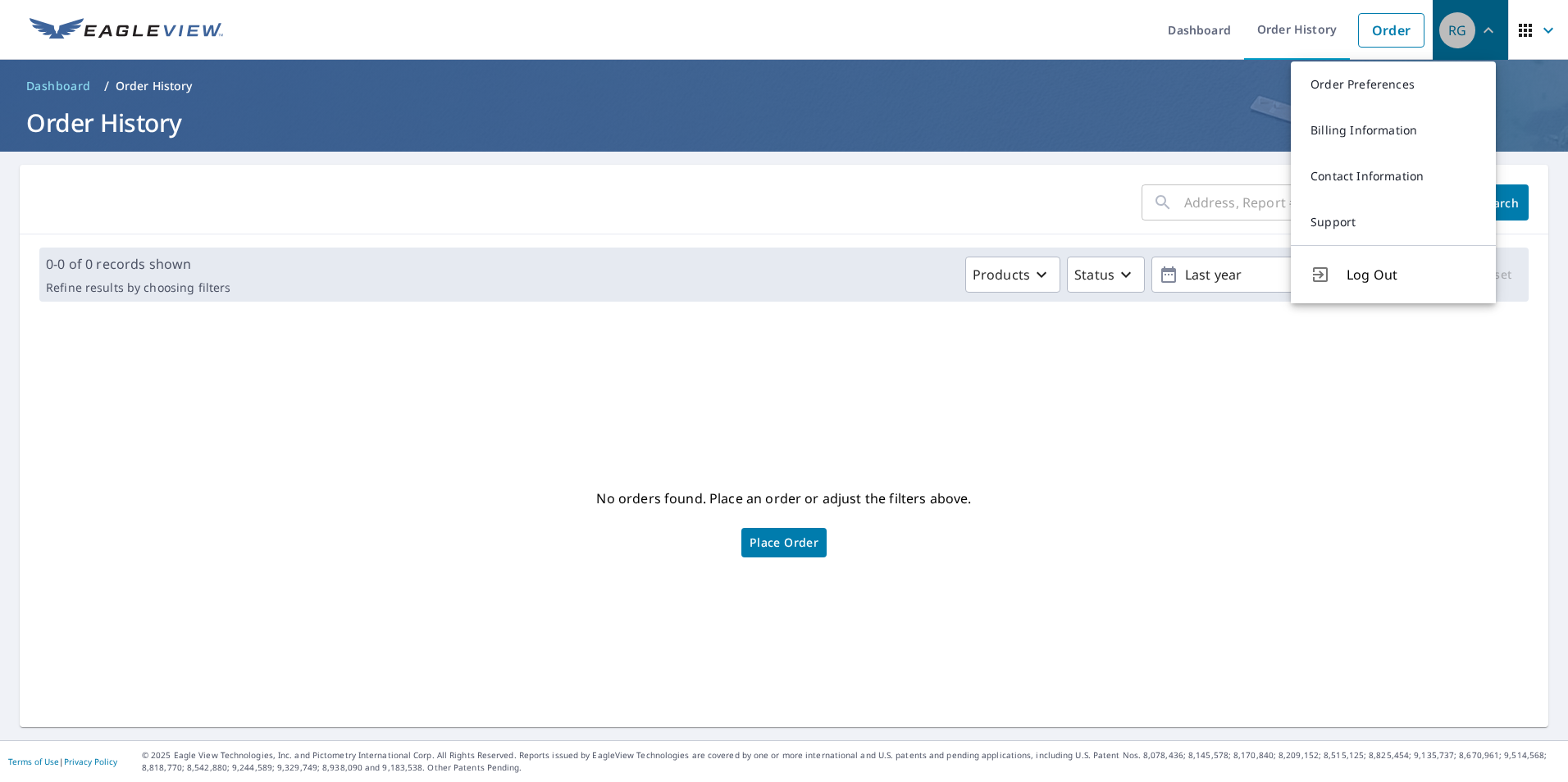 click on "RG" at bounding box center [1457, 30] 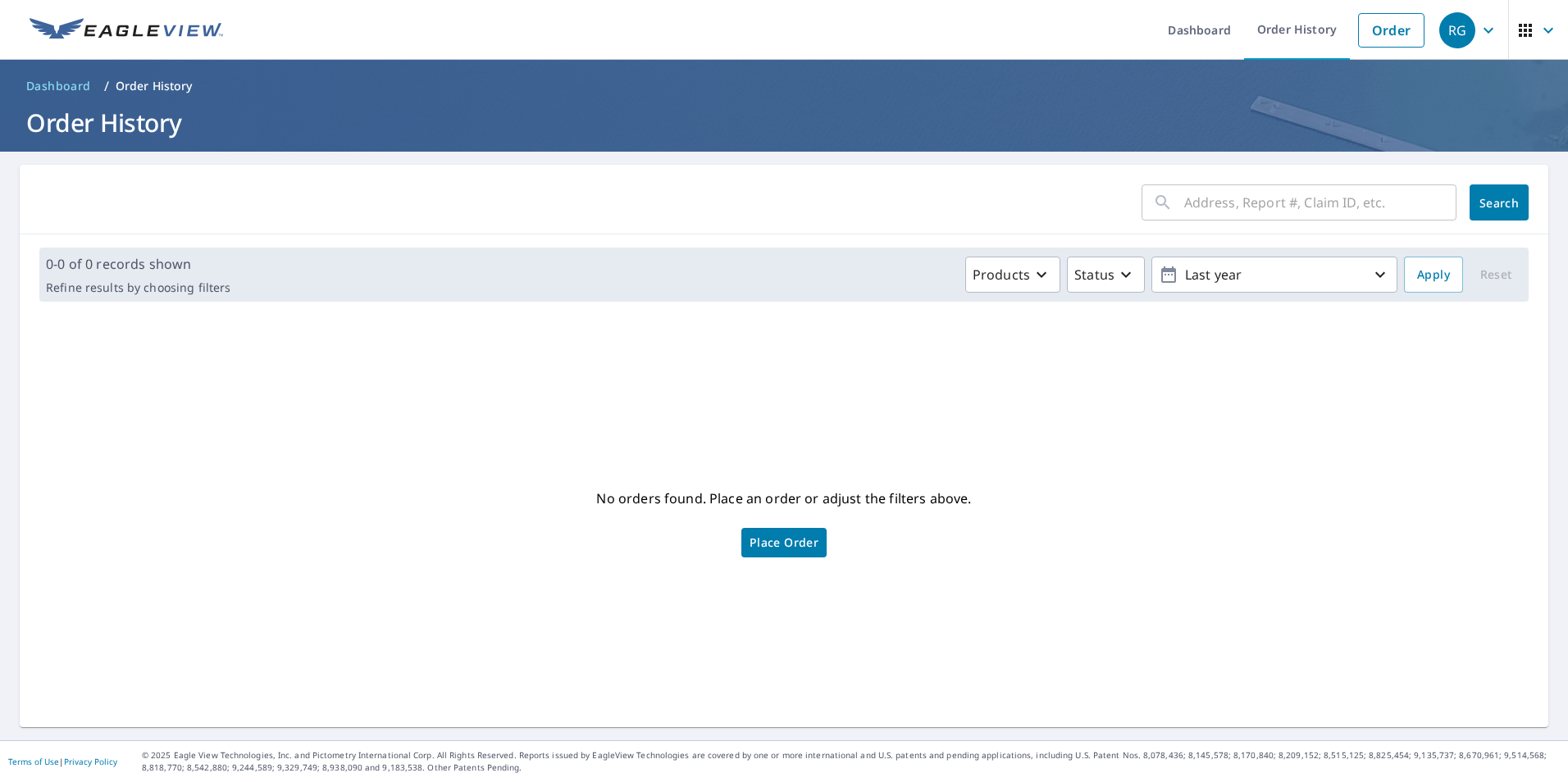 click on "RG" at bounding box center [1457, 30] 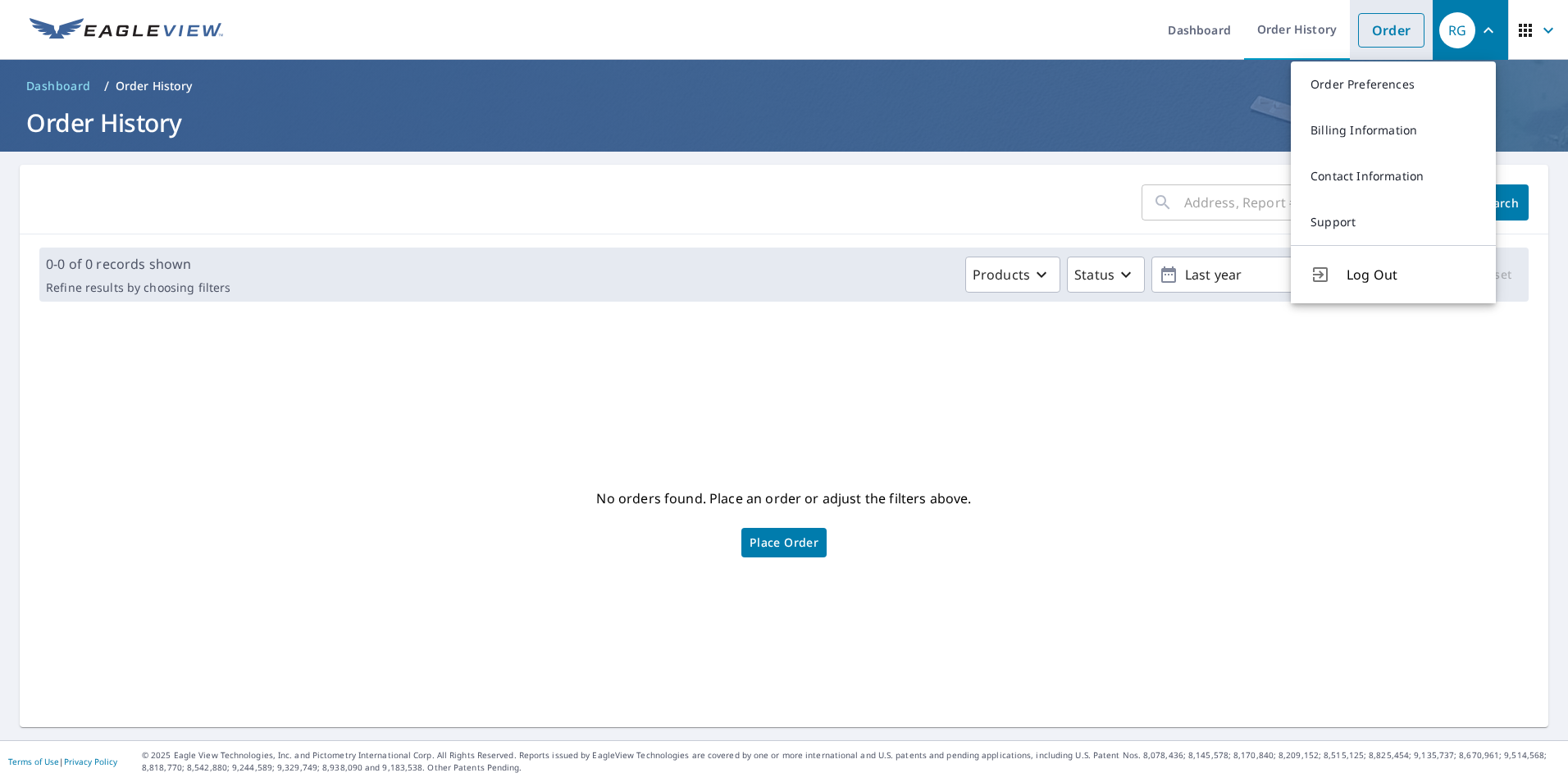 click on "Order" at bounding box center [1391, 30] 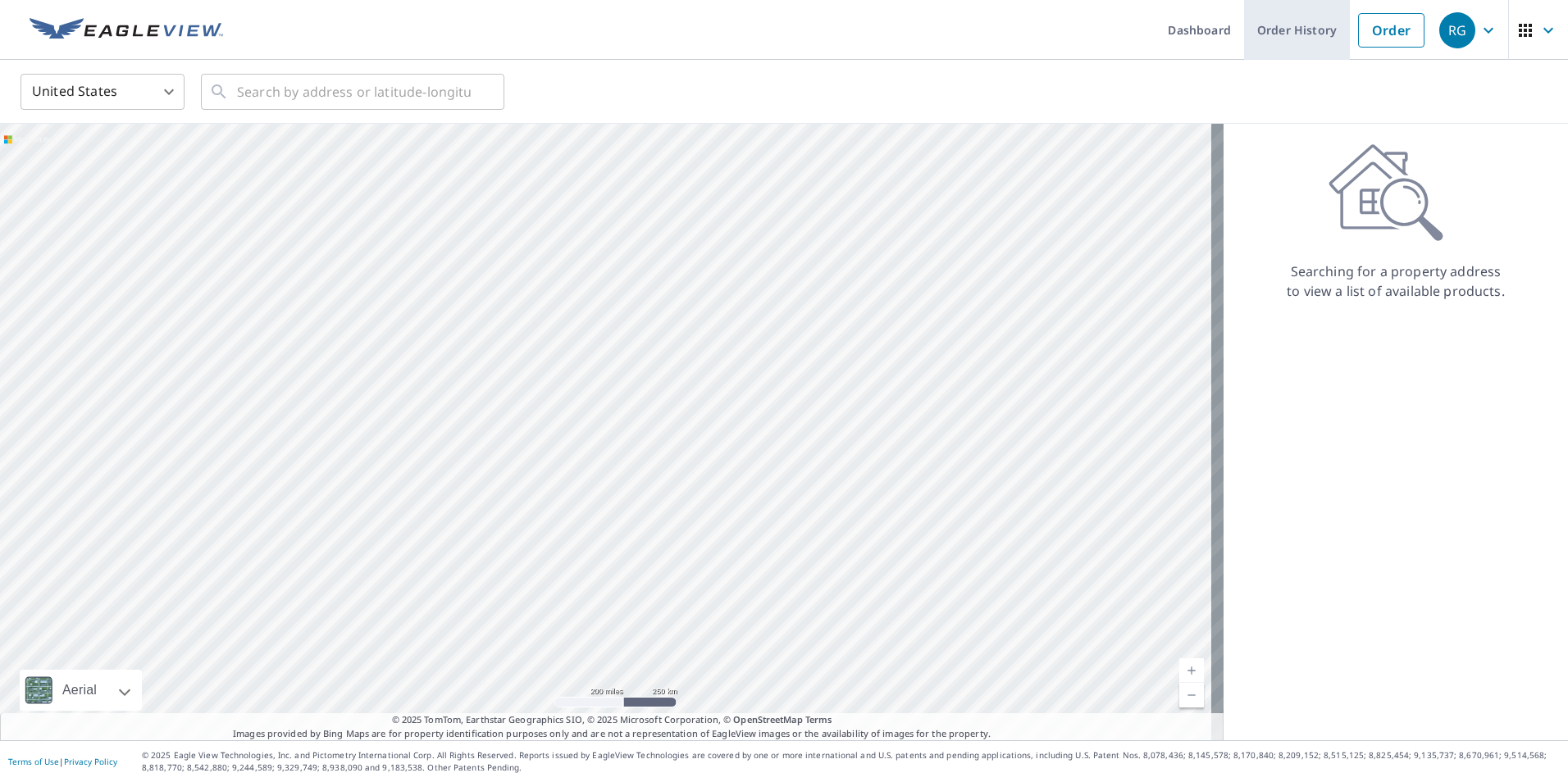 click on "Order History" at bounding box center (1297, 30) 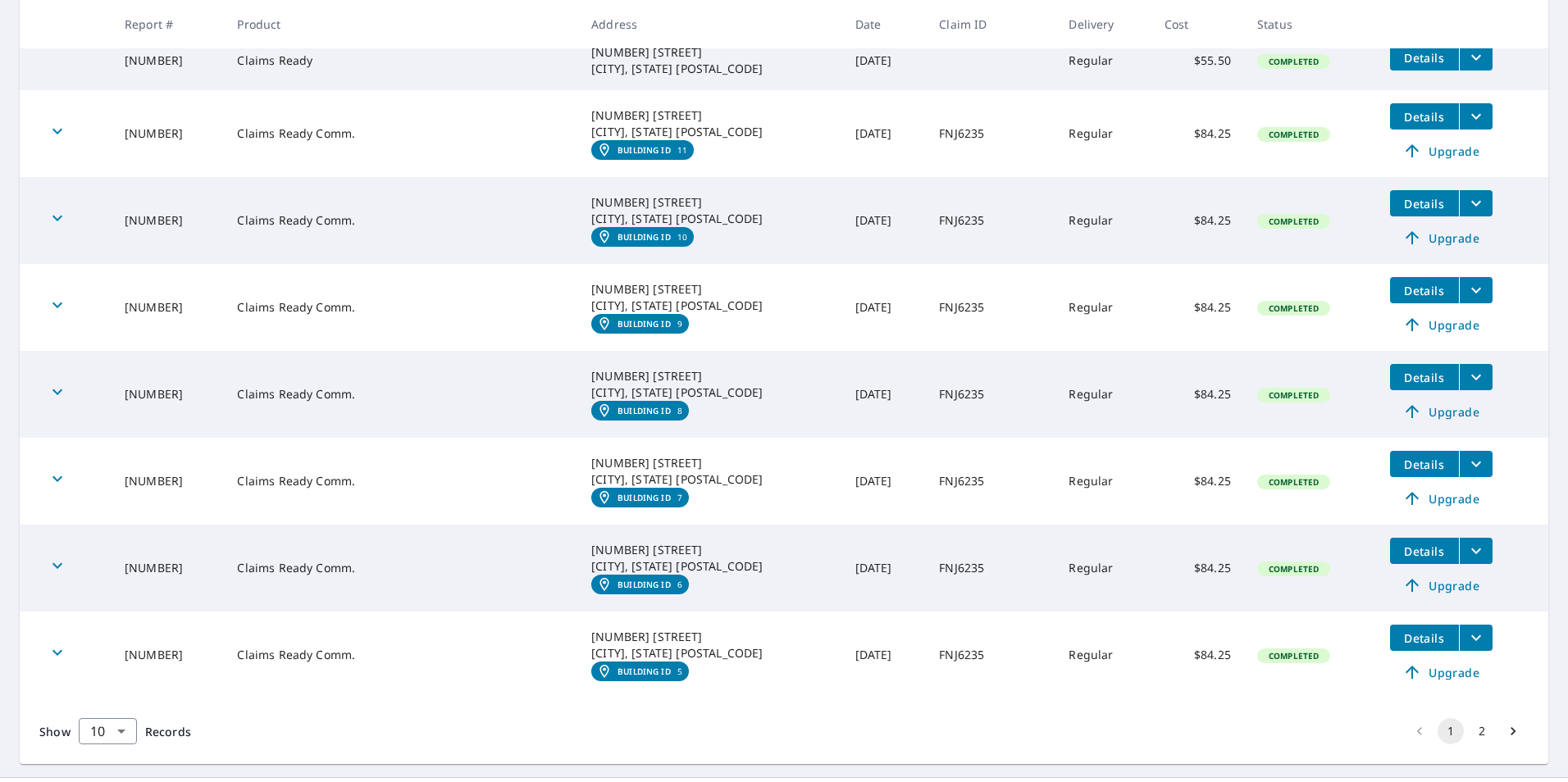 scroll, scrollTop: 520, scrollLeft: 0, axis: vertical 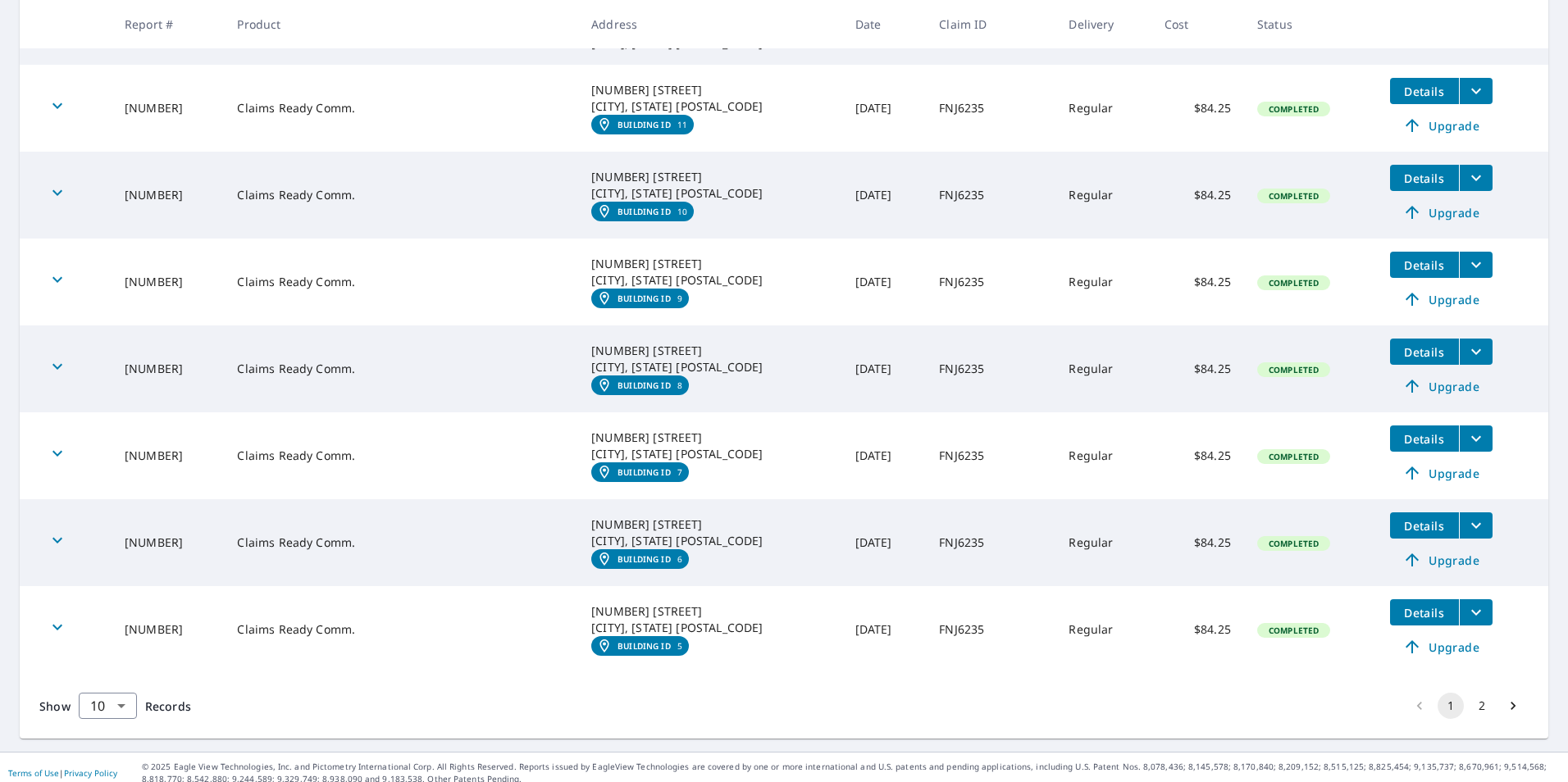 click on "2" at bounding box center [1482, 706] 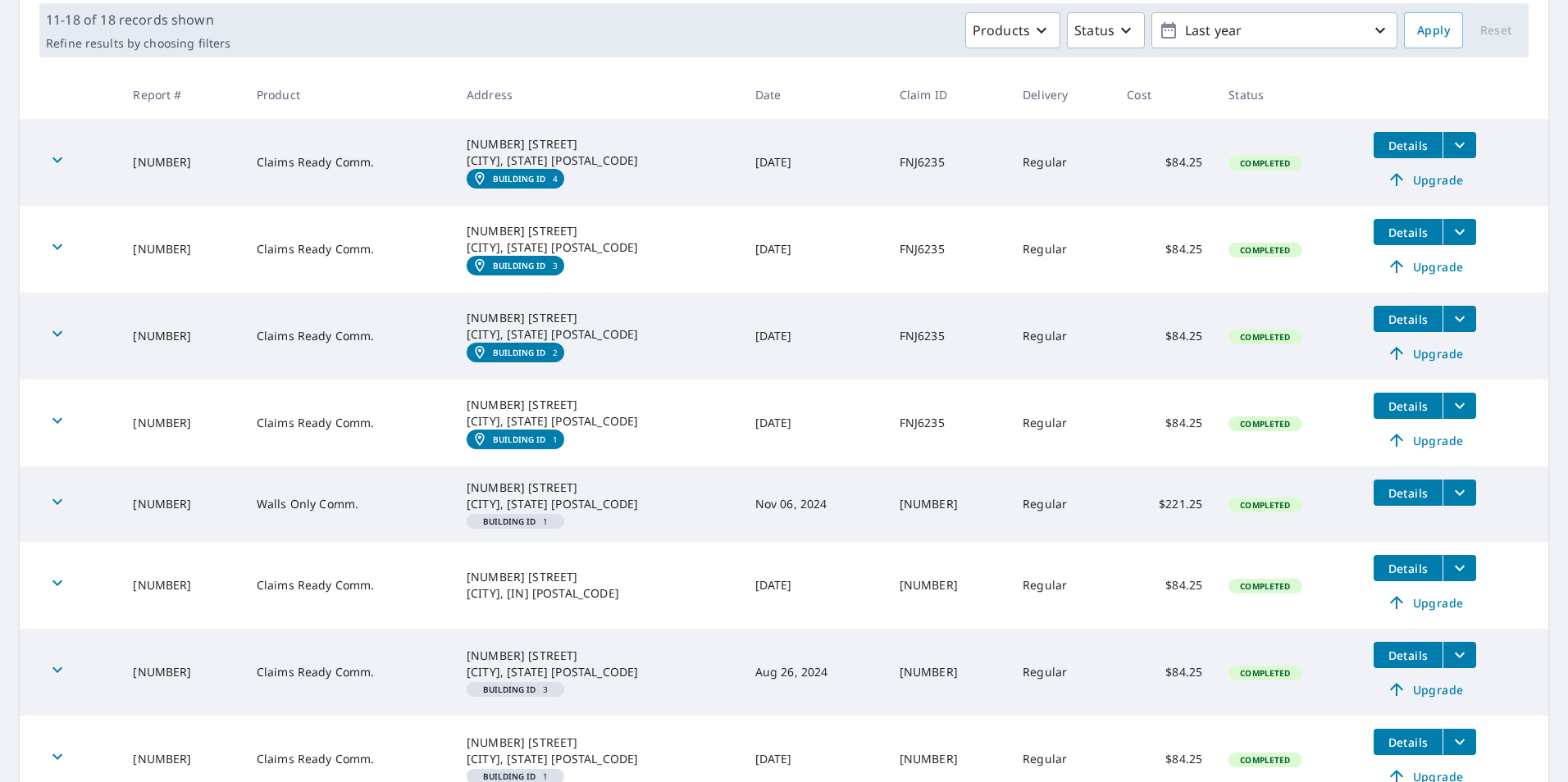 scroll, scrollTop: 385, scrollLeft: 0, axis: vertical 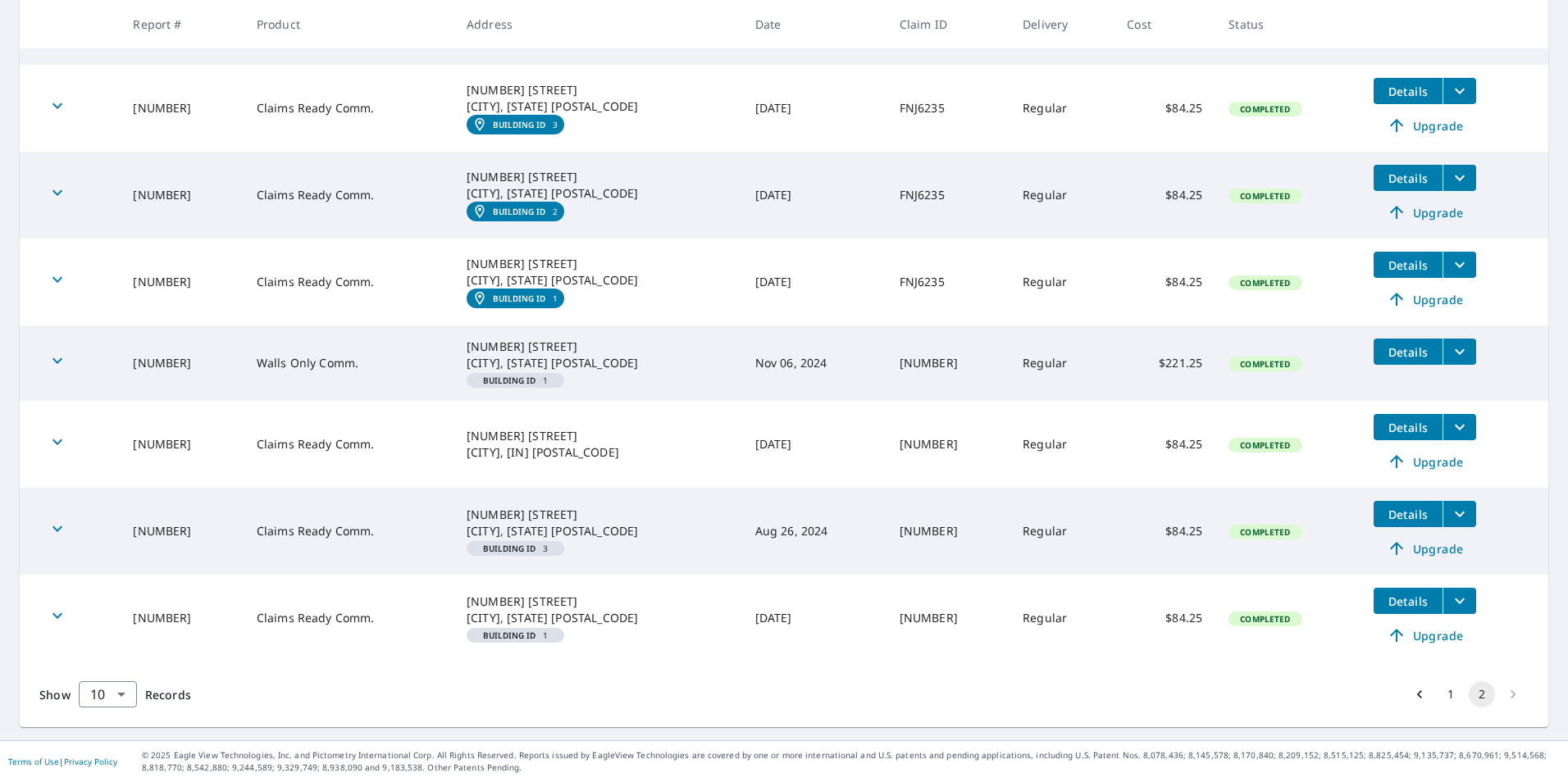 click on "1" at bounding box center [1451, 694] 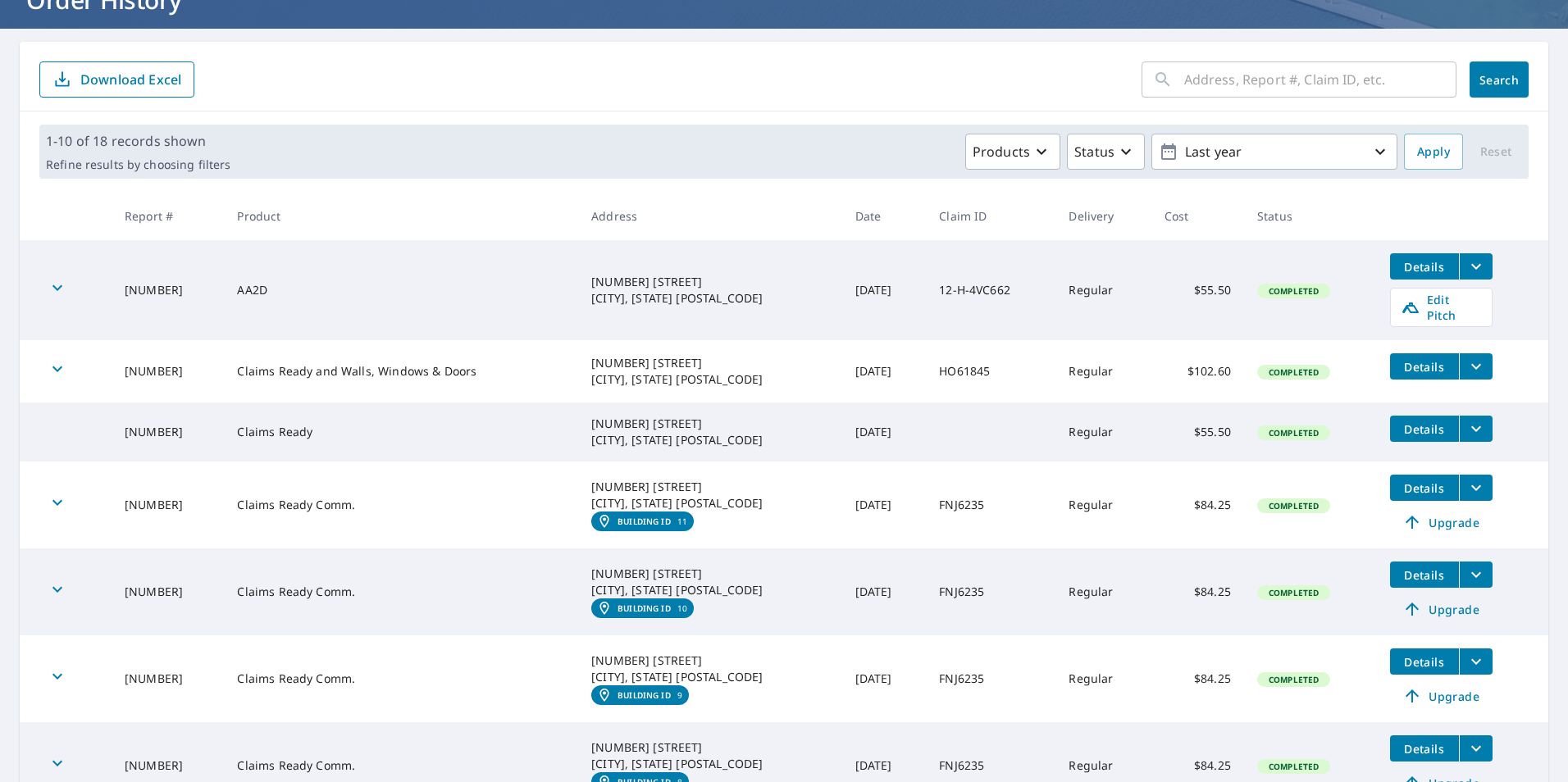 scroll, scrollTop: 0, scrollLeft: 0, axis: both 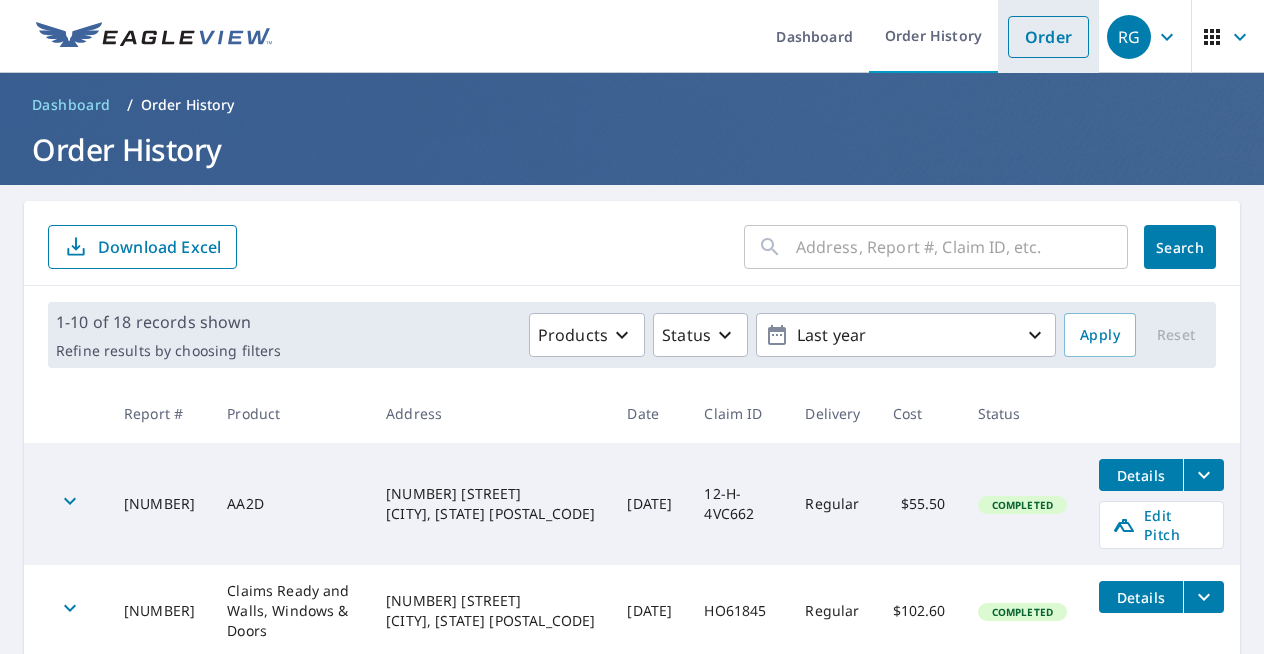 click on "Order" at bounding box center [1048, 37] 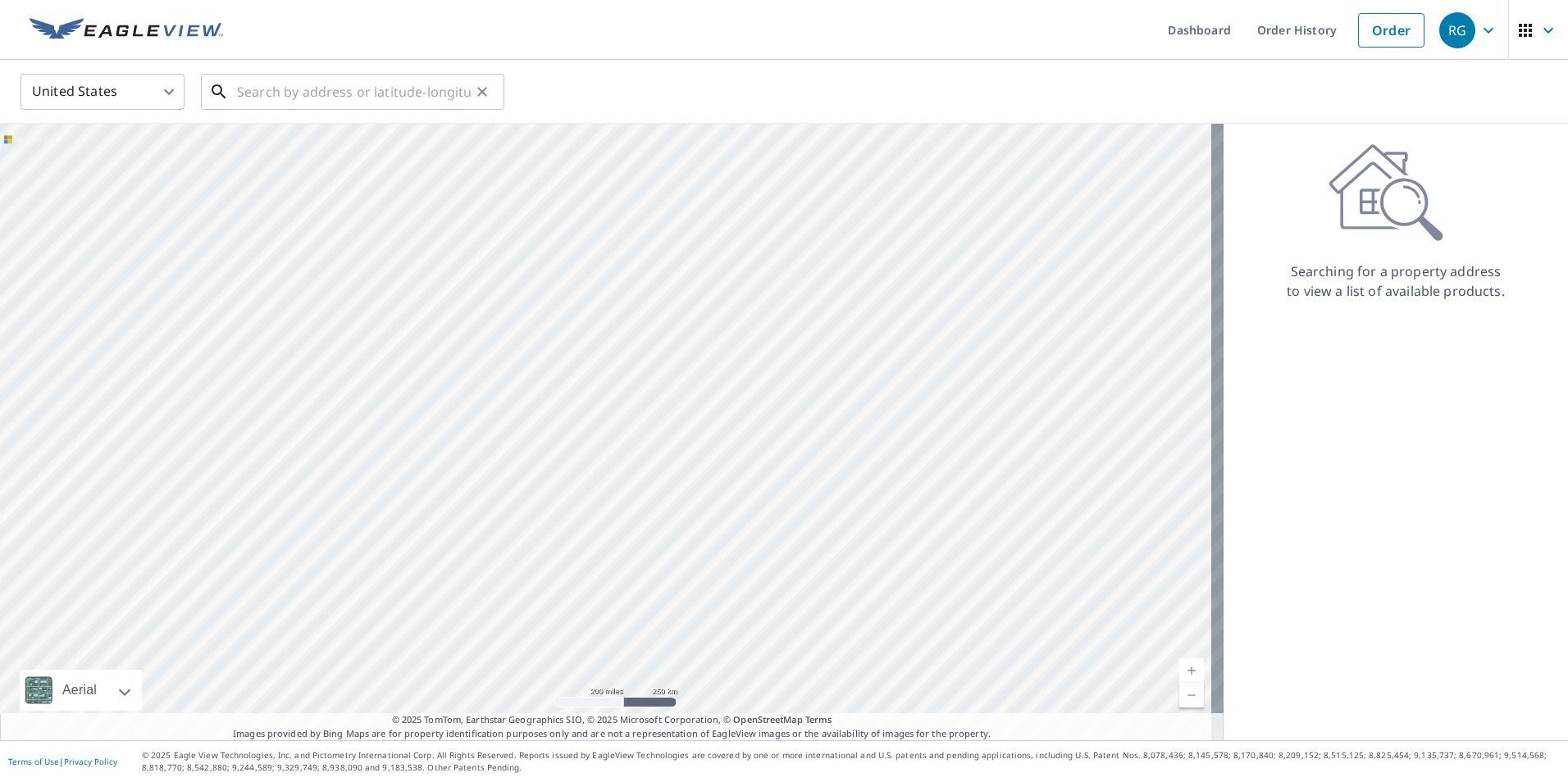 click at bounding box center [353, 92] 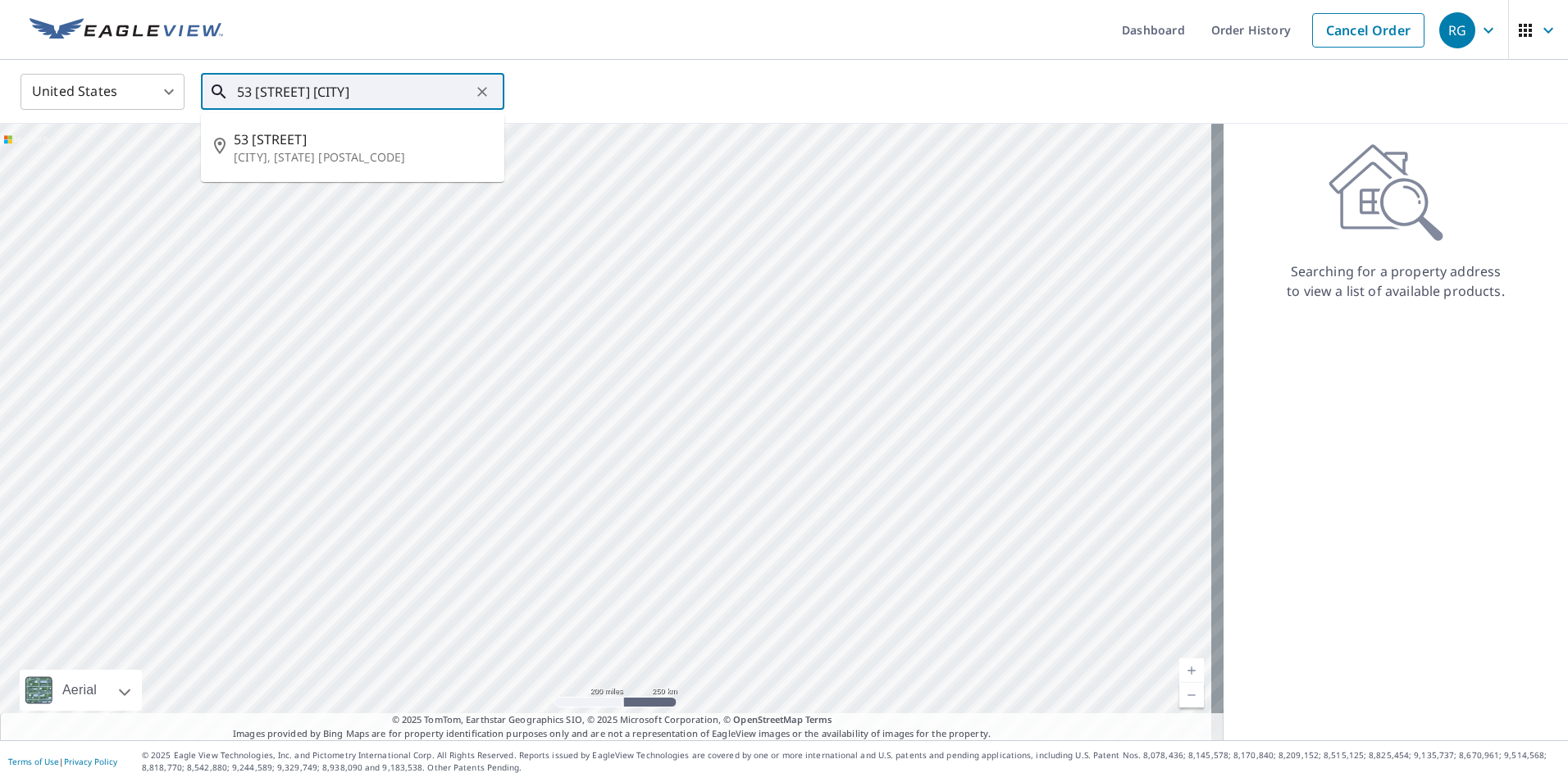 click on "53 Bowdoin St" at bounding box center (362, 139) 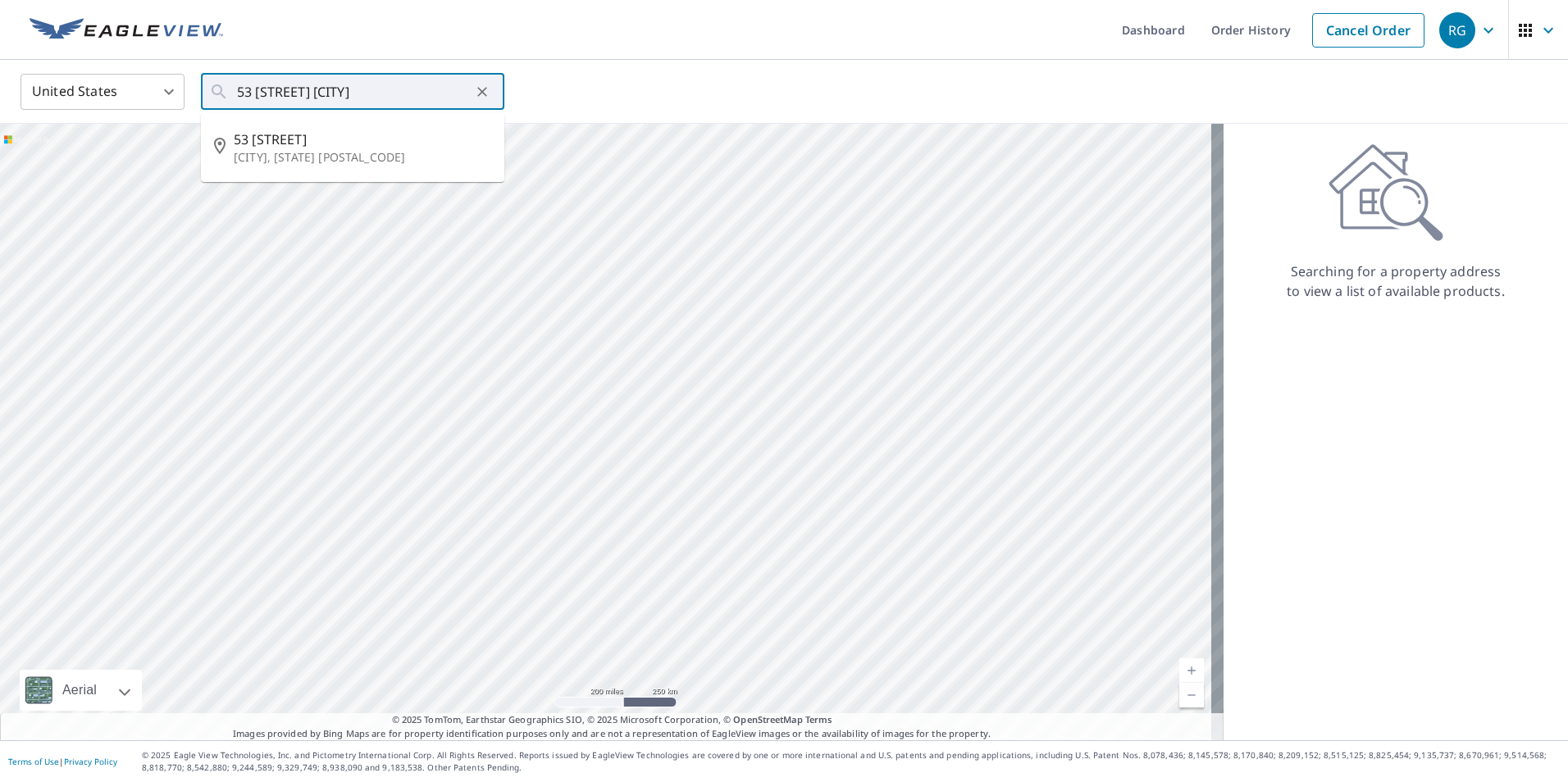 type on "53 Bowdoin St Maplewood, NJ 07040" 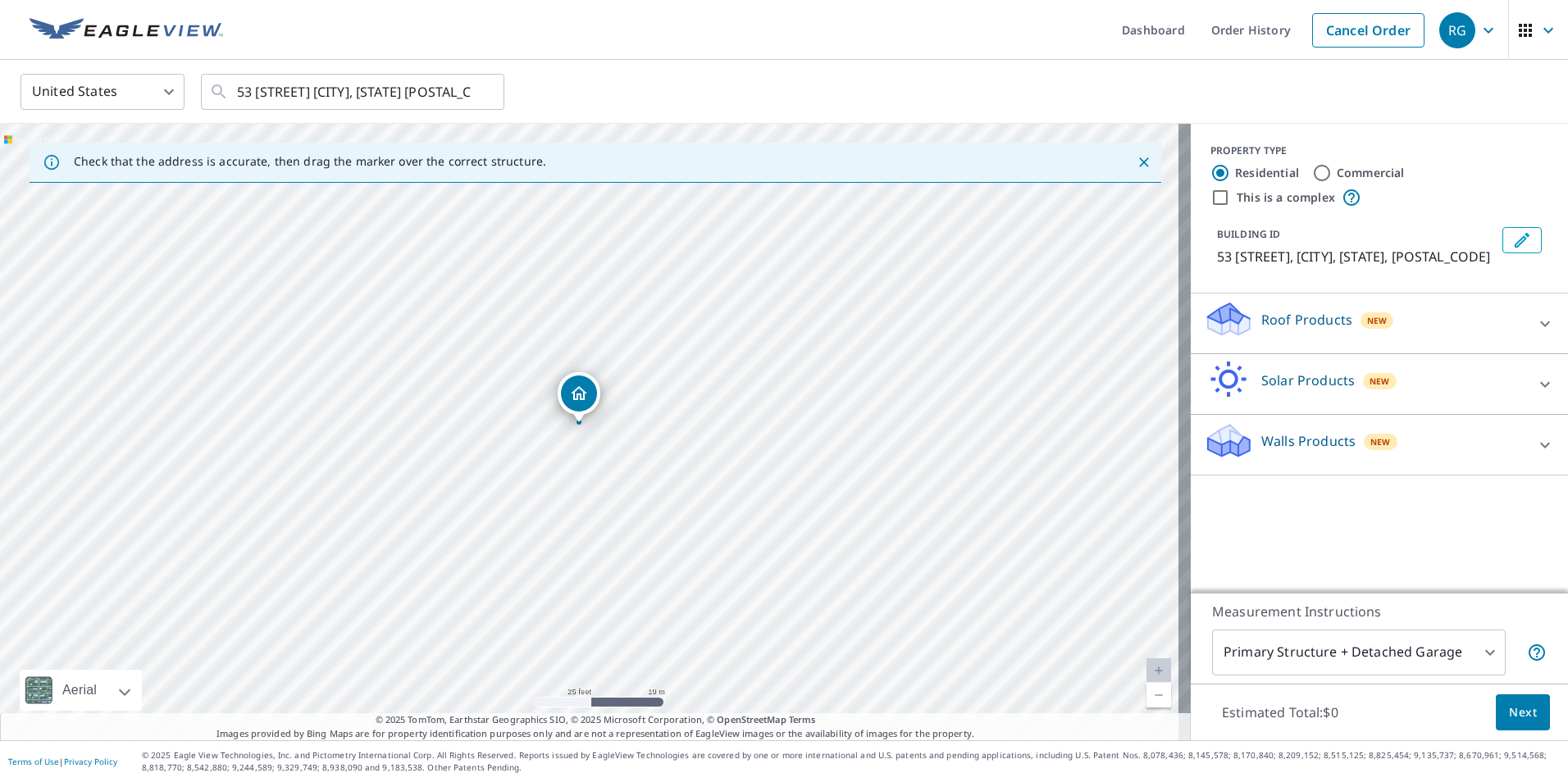 click at bounding box center [1545, 324] 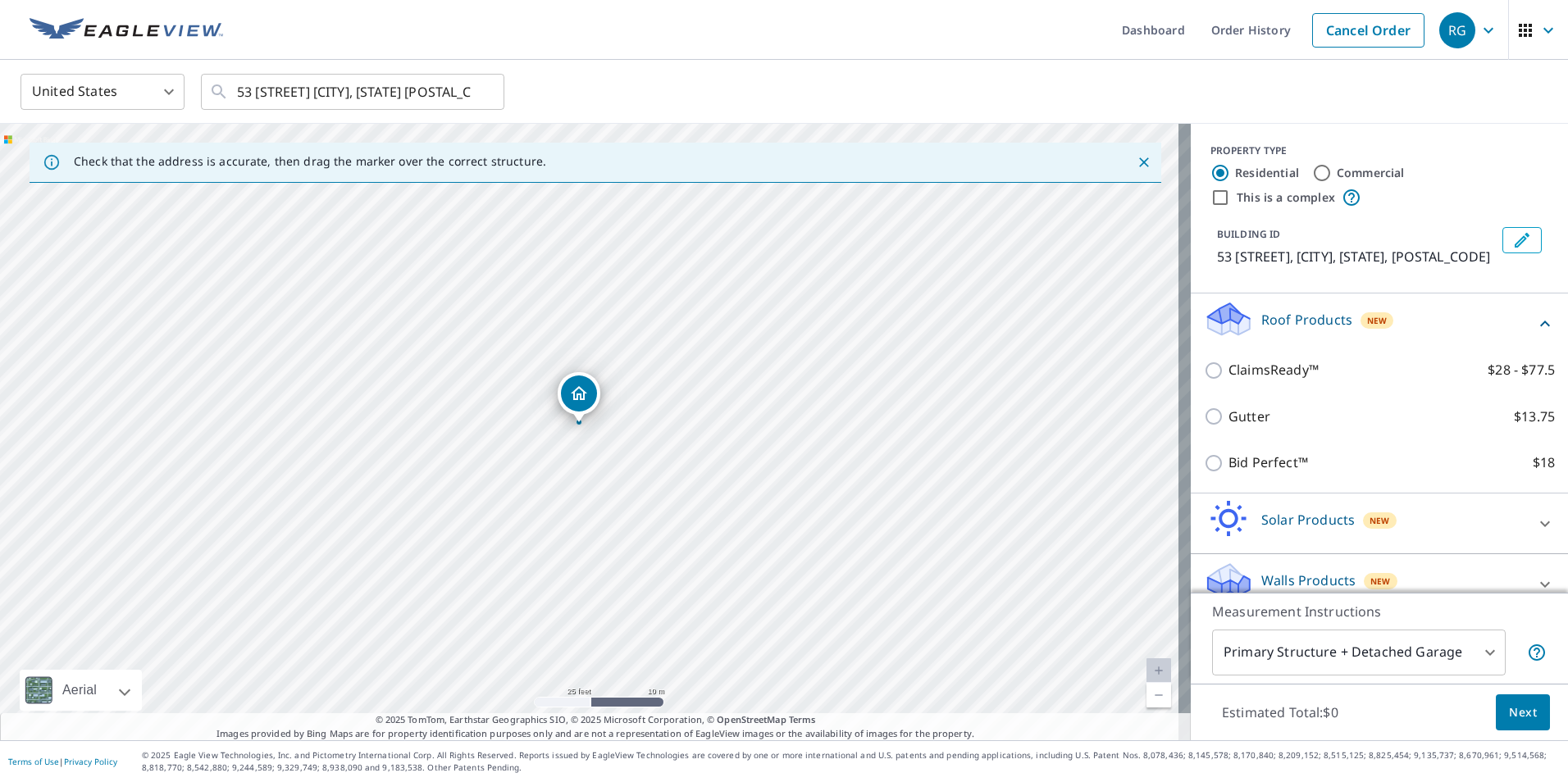 scroll, scrollTop: 22, scrollLeft: 0, axis: vertical 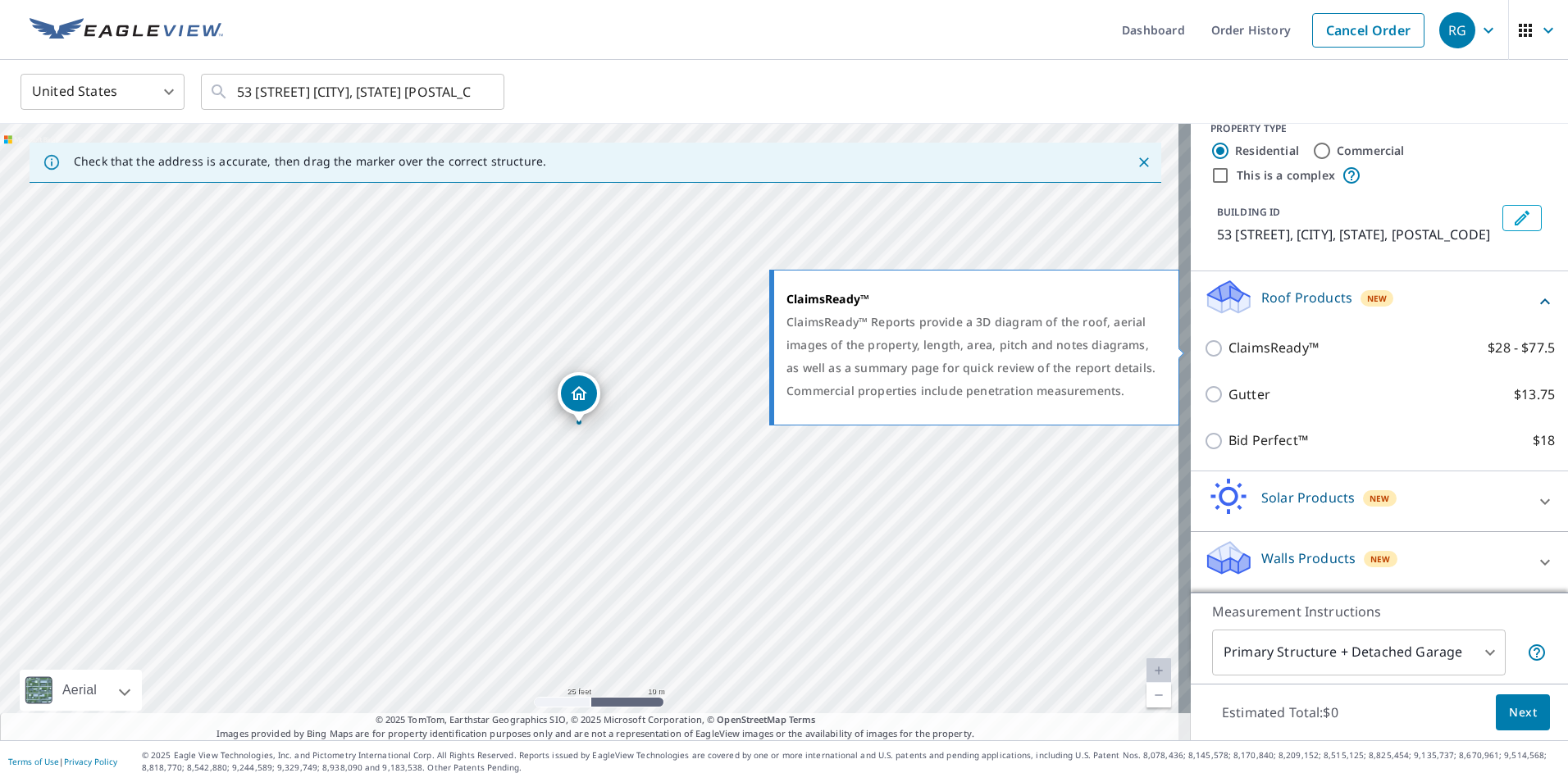 click on "ClaimsReady™ $28 - $77.5" at bounding box center [1216, 348] 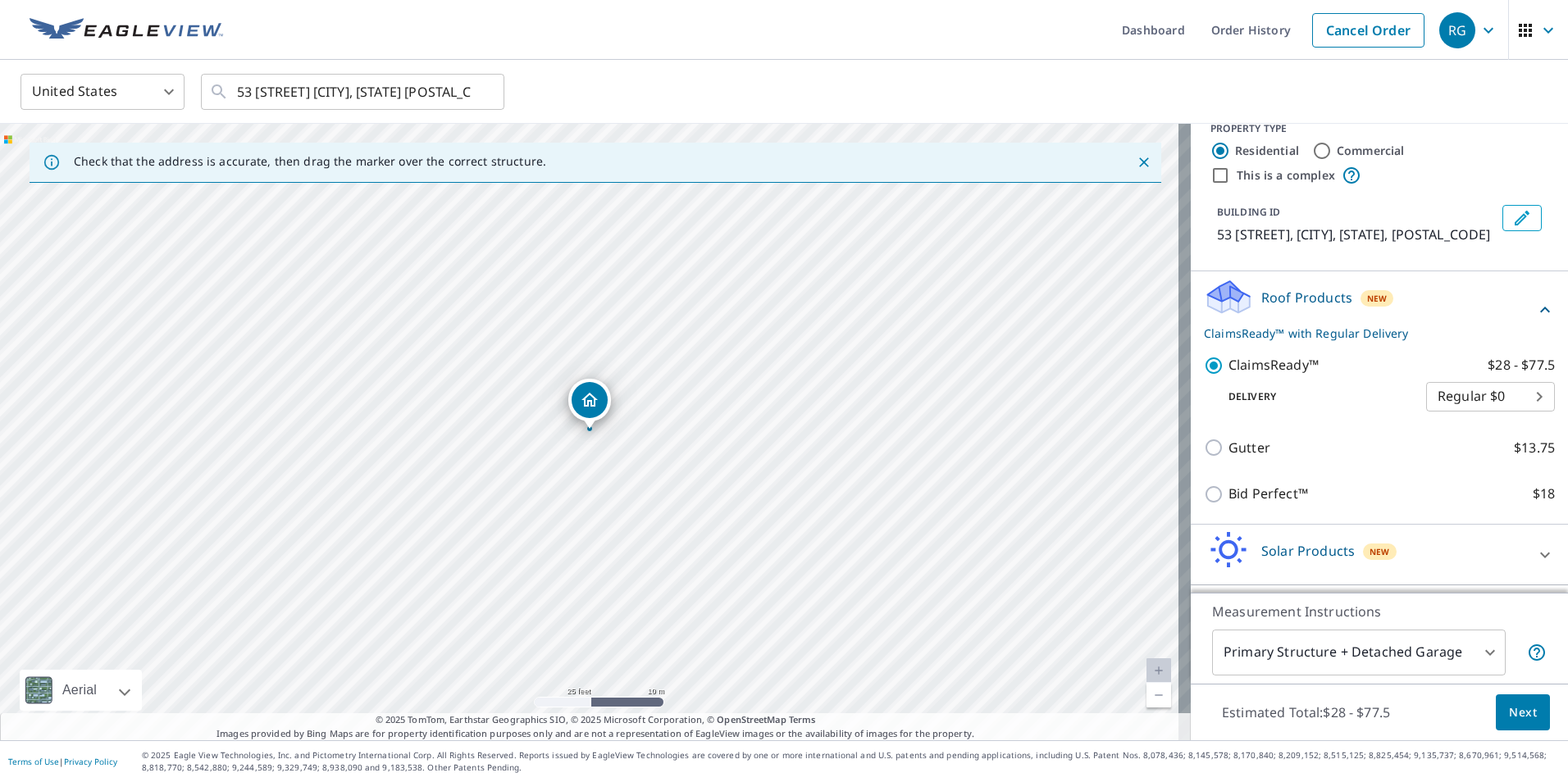 scroll, scrollTop: 75, scrollLeft: 0, axis: vertical 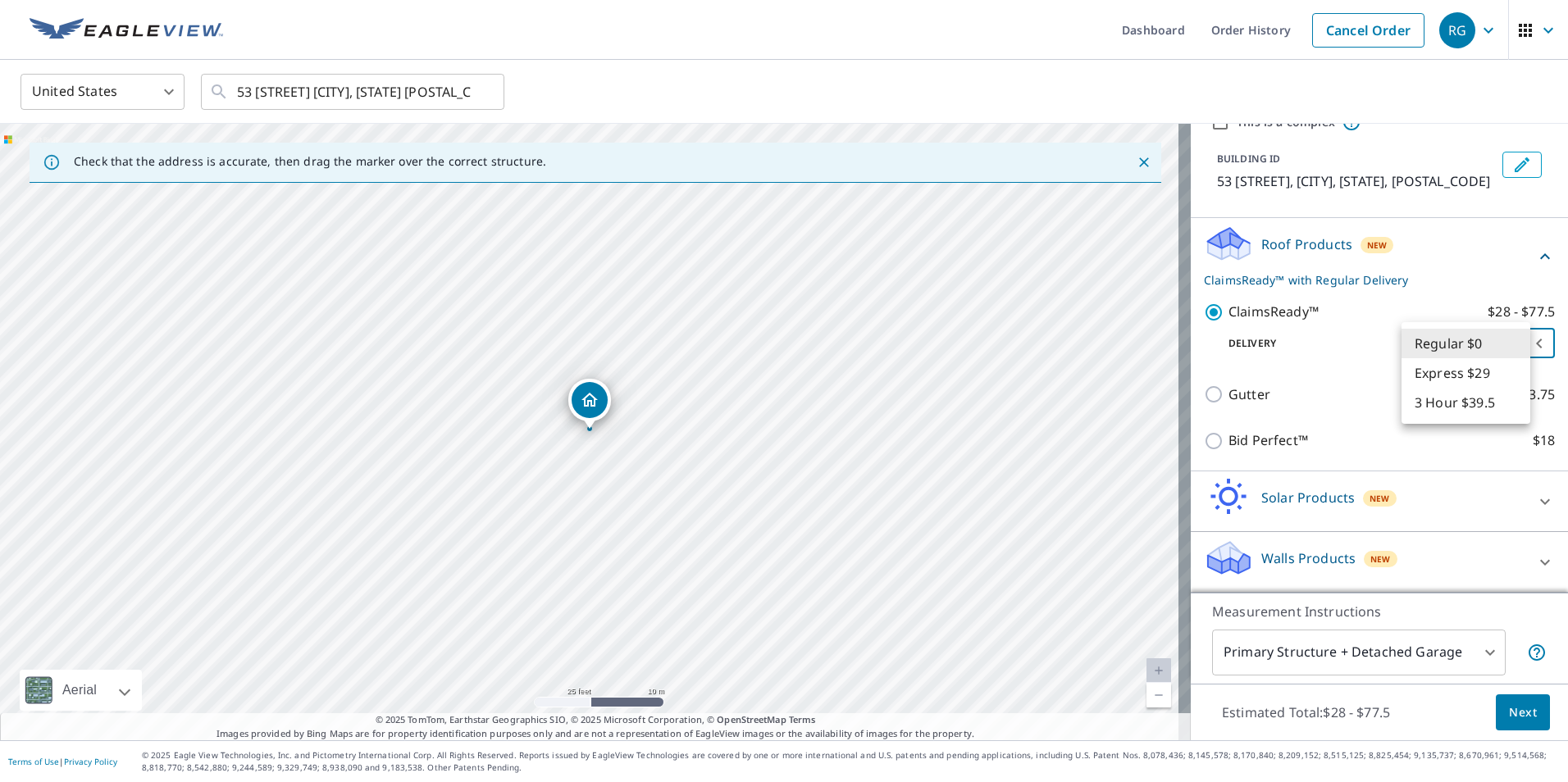 click on "RG RG
Dashboard Order History Cancel Order RG United States US ​ 53 Bowdoin St Maplewood, NJ 07040 ​ Check that the address is accurate, then drag the marker over the correct structure. 53 Bowdoin St Maplewood, NJ 07040 Aerial Road A standard road map Aerial A detailed look from above Labels Labels 25 feet 10 m © 2025 TomTom, © Vexcel Imaging, © 2025 Microsoft Corporation,  © OpenStreetMap Terms © 2025 TomTom, Earthstar Geographics SIO, © 2025 Microsoft Corporation, ©   OpenStreetMap   Terms Images provided by Bing Maps are for property identification purposes only and are not a representation of EagleView images or the availability of images for the property. PROPERTY TYPE Residential Commercial This is a complex BUILDING ID 53 Bowdoin St, Maplewood, NJ, 07040 Roof Products New ClaimsReady™ with Regular Delivery ClaimsReady™ $28 - $77.5 Delivery Regular $0 8 ​ Gutter $13.75 Bid Perfect™ $18 Solar Products New TrueDesign for Sales $30 TrueDesign for Planning $105.5 Walls Products New" at bounding box center (784, 391) 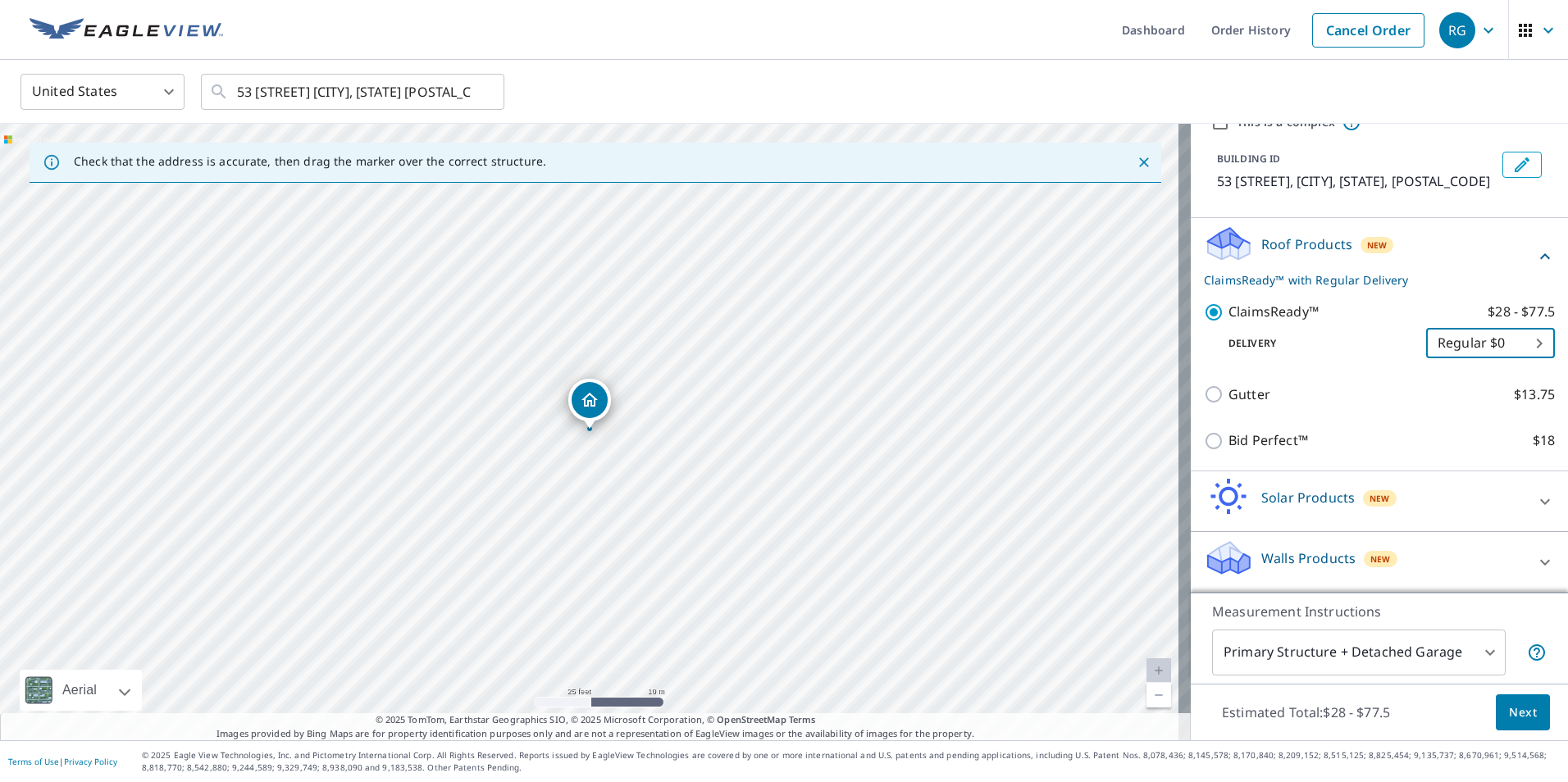 click on "Solar Products" at bounding box center [1308, 498] 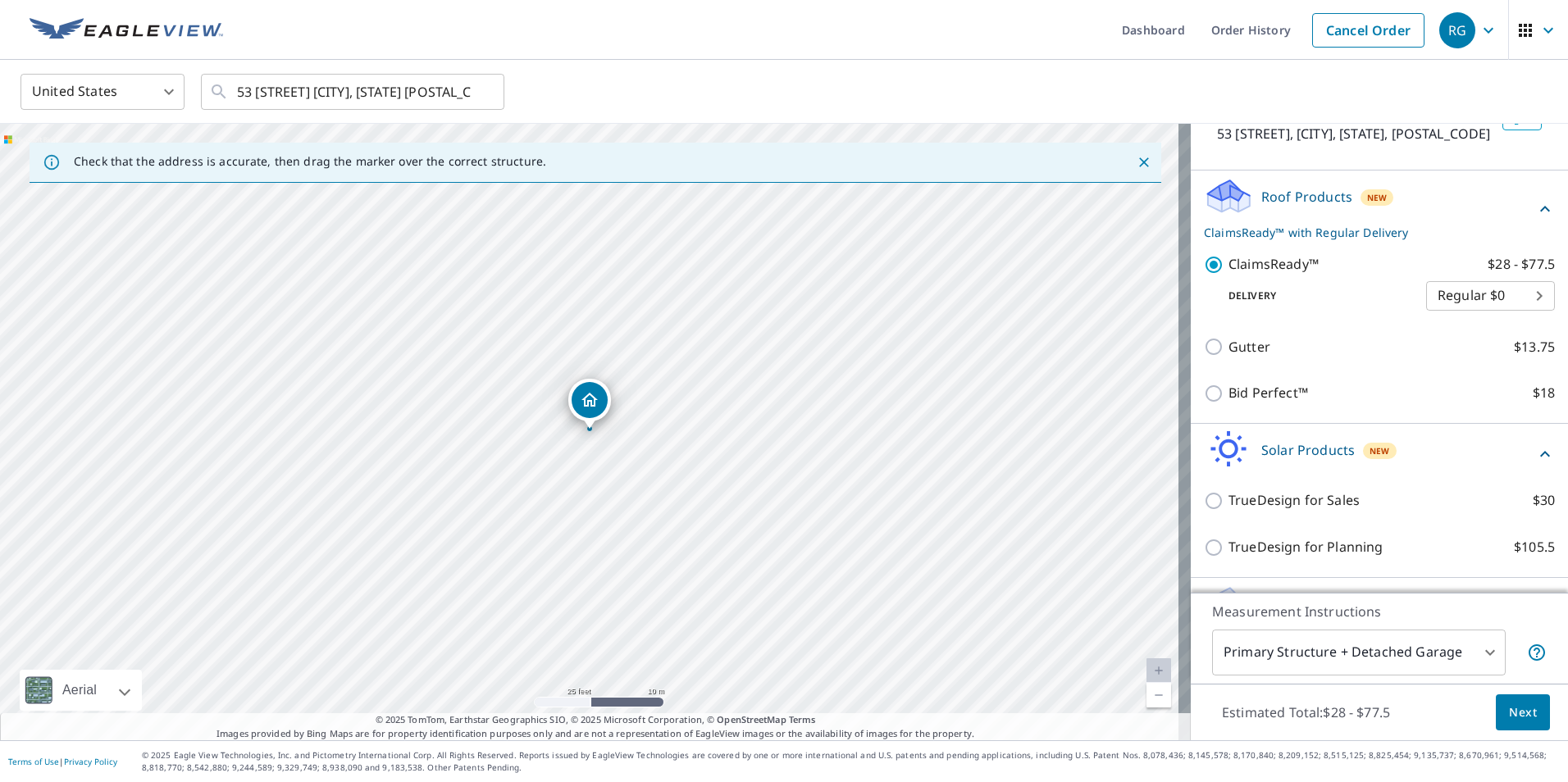 scroll, scrollTop: 169, scrollLeft: 0, axis: vertical 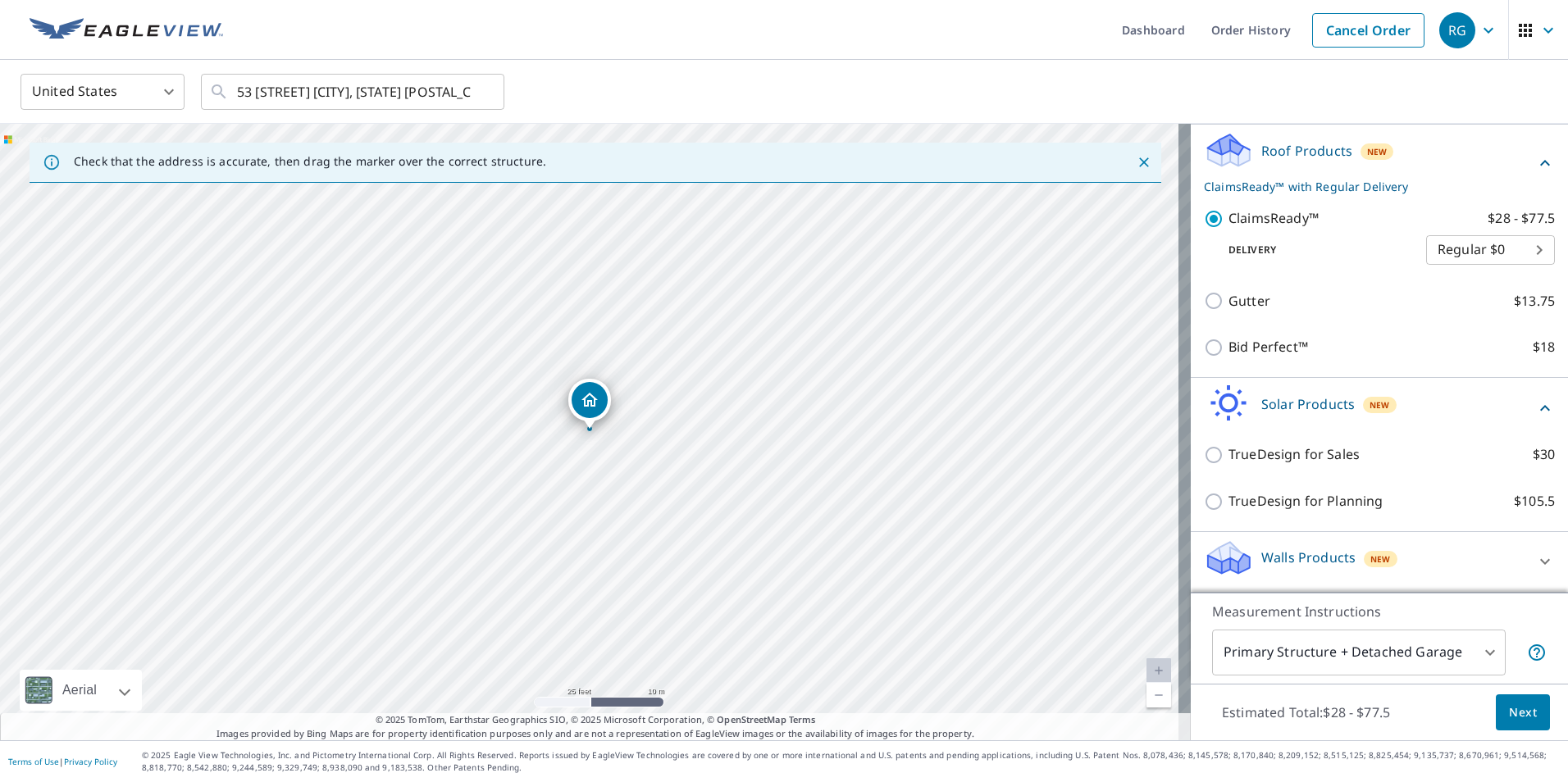 click on "Walls Products" at bounding box center (1308, 557) 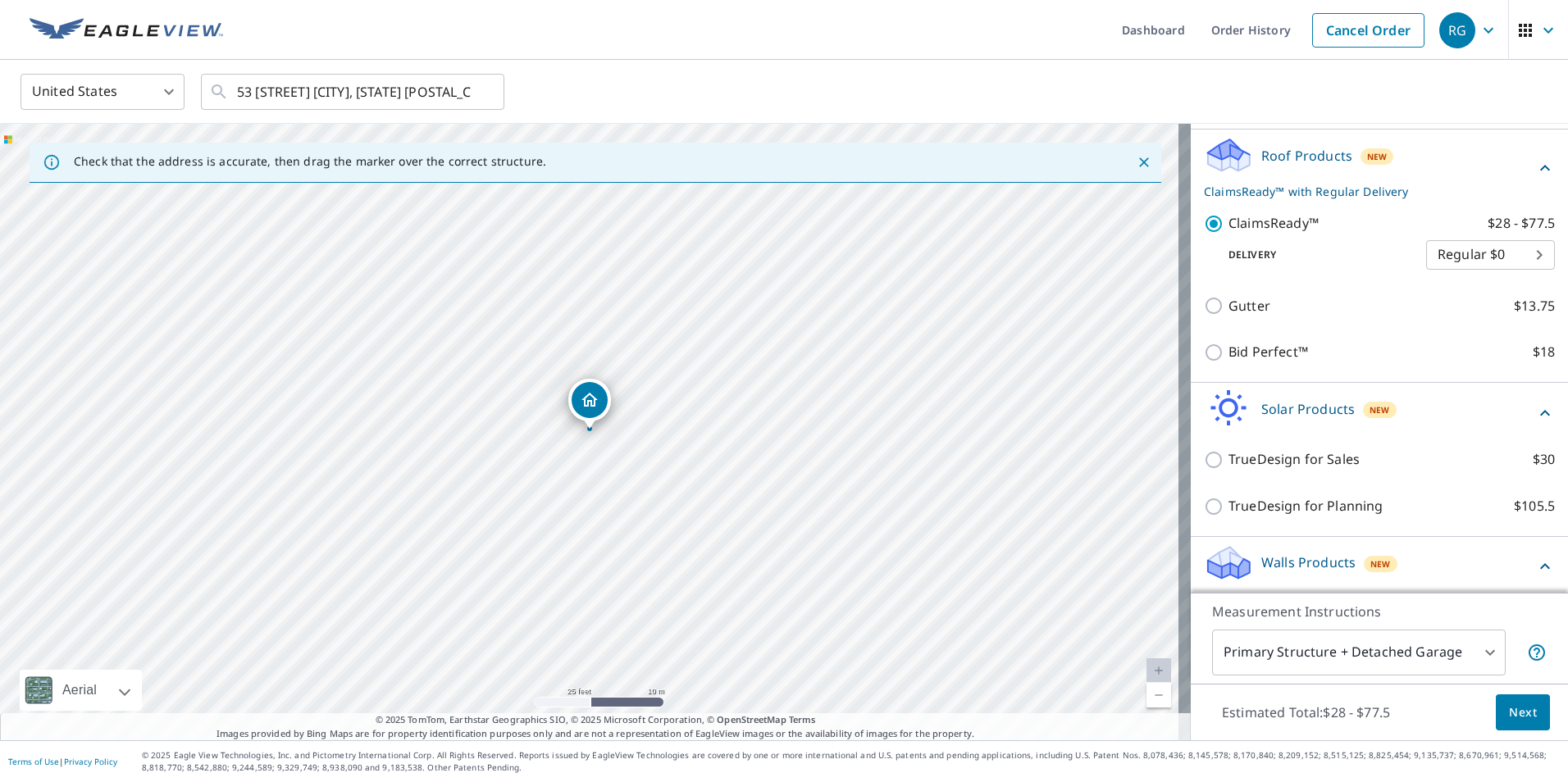 scroll, scrollTop: 215, scrollLeft: 0, axis: vertical 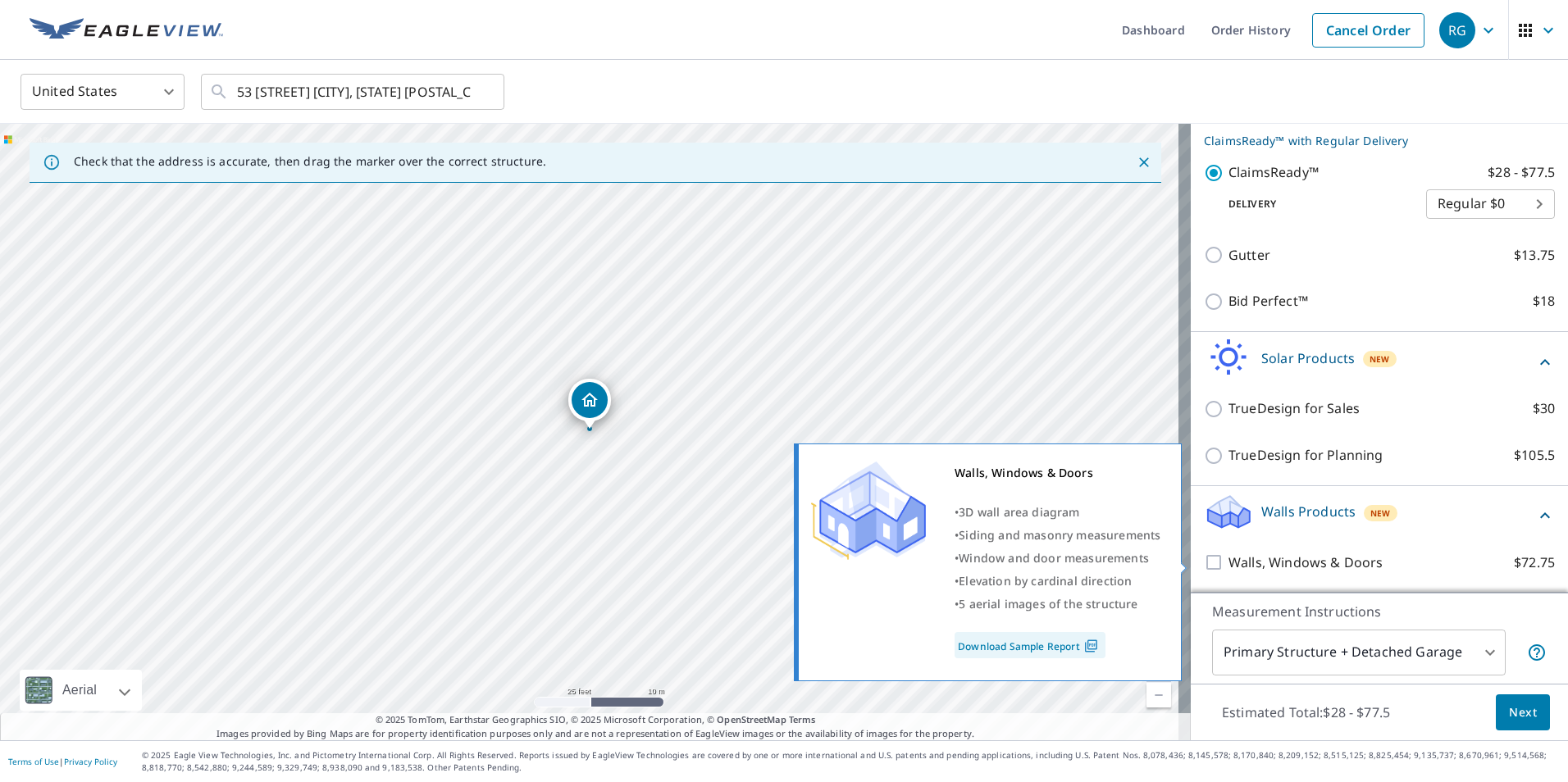 click on "Walls, Windows & Doors $72.75" at bounding box center (1216, 562) 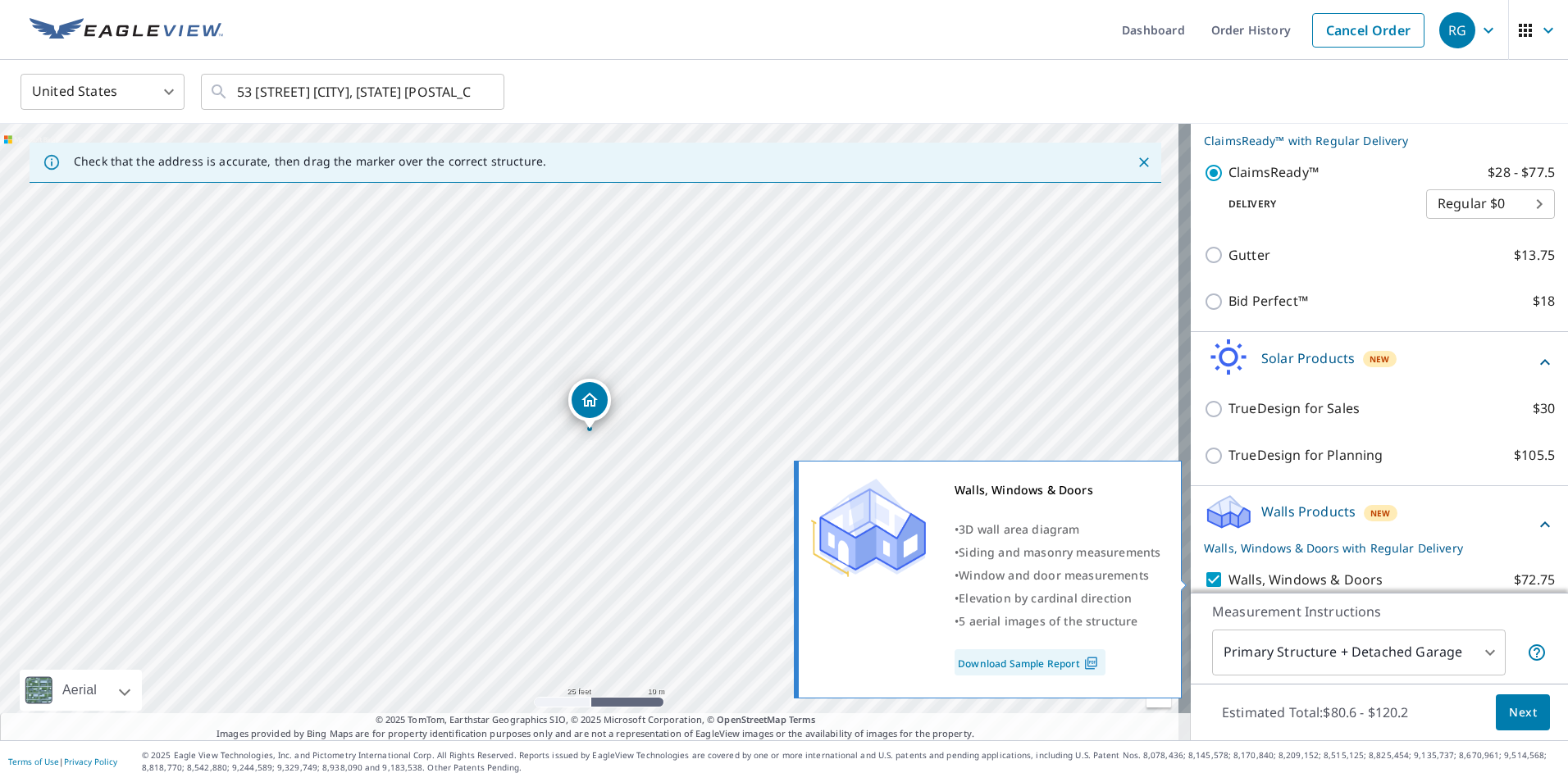click on "Walls, Windows & Doors $72.75" at bounding box center [1216, 580] 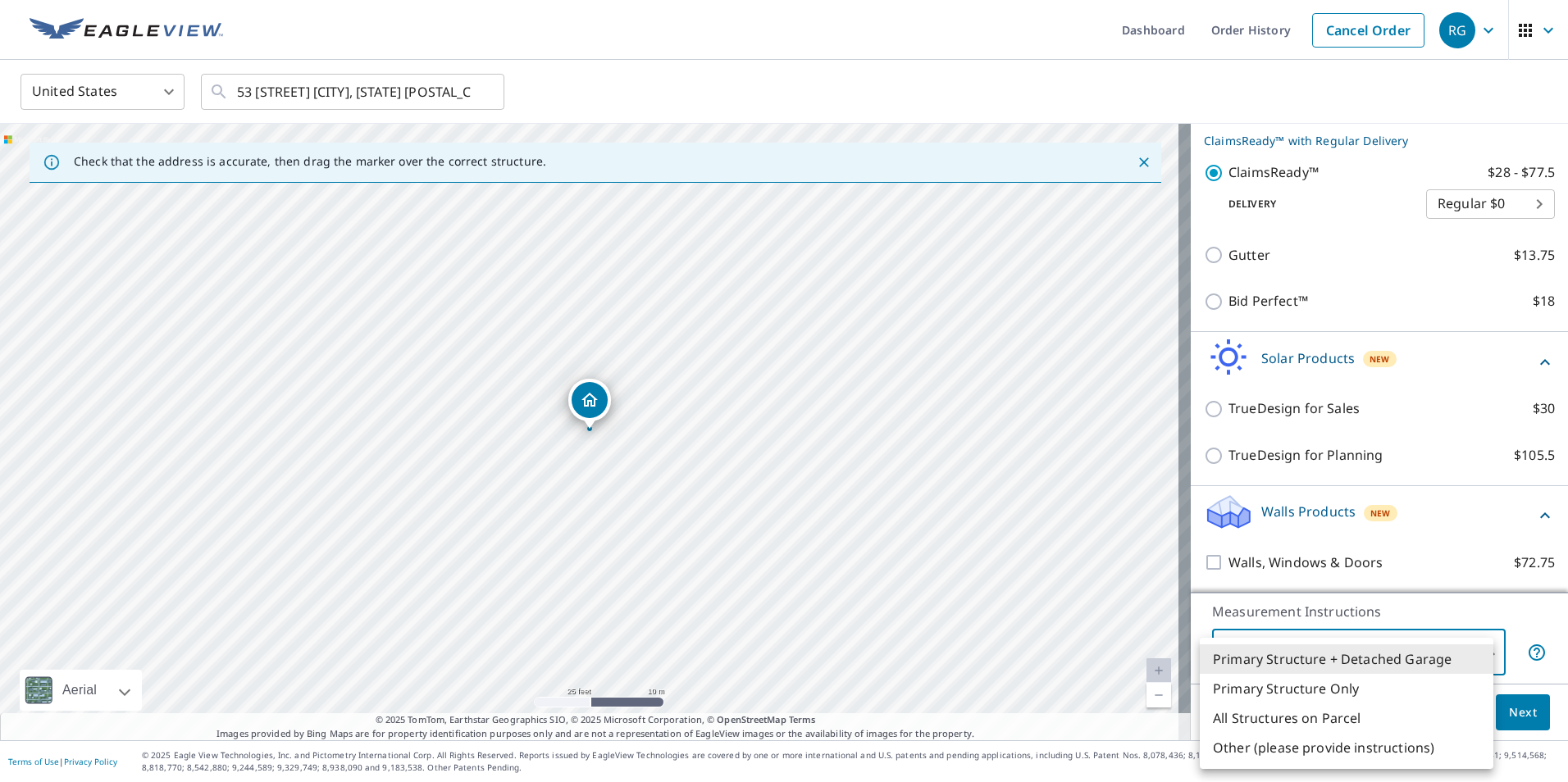 click on "RG RG
Dashboard Order History Cancel Order RG United States US ​ 53 Bowdoin St Maplewood, NJ 07040 ​ Check that the address is accurate, then drag the marker over the correct structure. 53 Bowdoin St Maplewood, NJ 07040 Aerial Road A standard road map Aerial A detailed look from above Labels Labels 25 feet 10 m © 2025 TomTom, © Vexcel Imaging, © 2025 Microsoft Corporation,  © OpenStreetMap Terms © 2025 TomTom, Earthstar Geographics SIO, © 2025 Microsoft Corporation, ©   OpenStreetMap   Terms Images provided by Bing Maps are for property identification purposes only and are not a representation of EagleView images or the availability of images for the property. PROPERTY TYPE Residential Commercial This is a complex BUILDING ID 53 Bowdoin St, Maplewood, NJ, 07040 Roof Products New ClaimsReady™ with Regular Delivery ClaimsReady™ $28 - $77.5 Delivery Regular $0 8 ​ Gutter $13.75 Bid Perfect™ $18 Solar Products New TrueDesign for Sales $30 TrueDesign for Planning $105.5 Walls Products New" at bounding box center [784, 391] 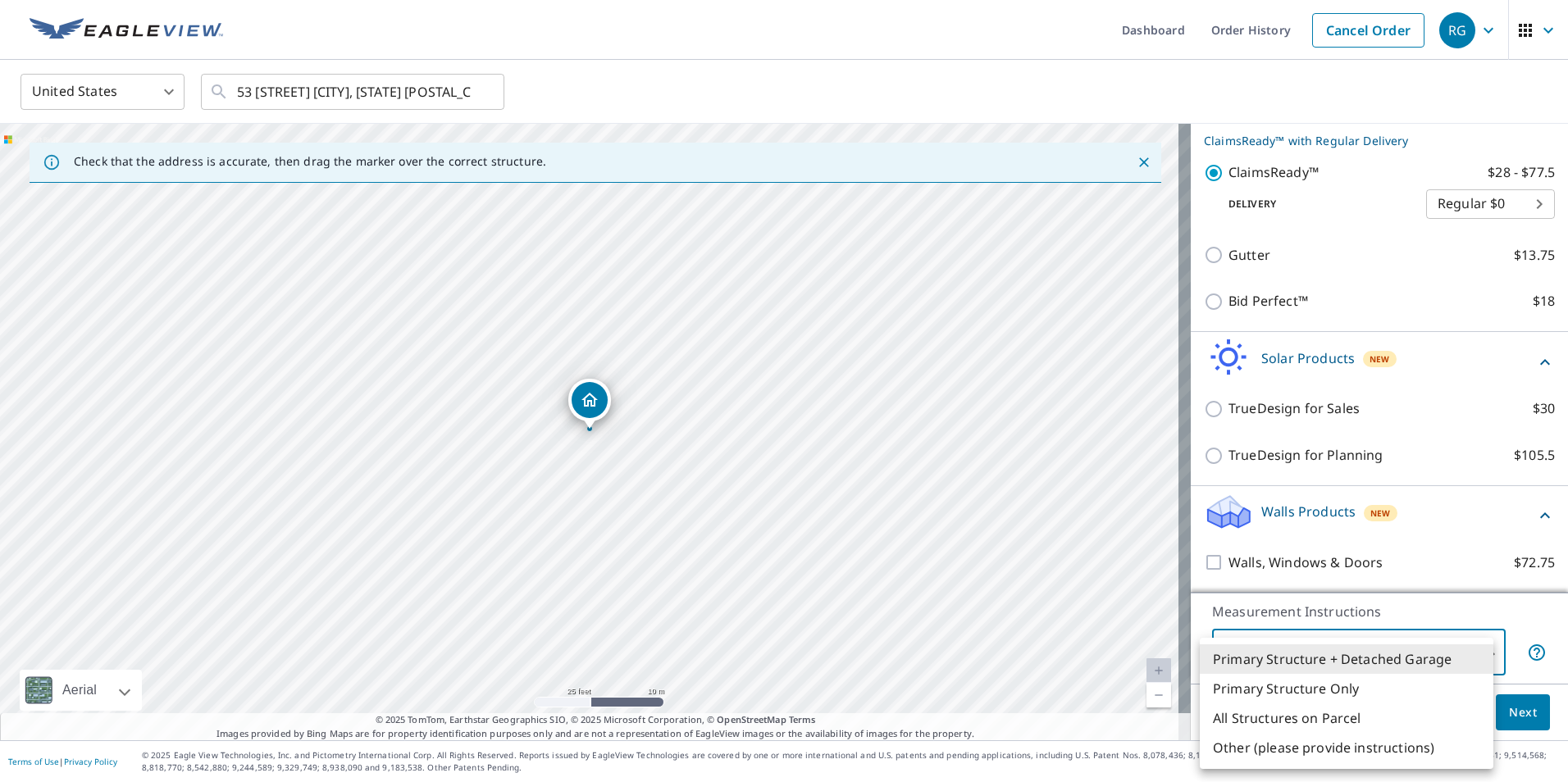 click on "Primary Structure Only" at bounding box center (1347, 689) 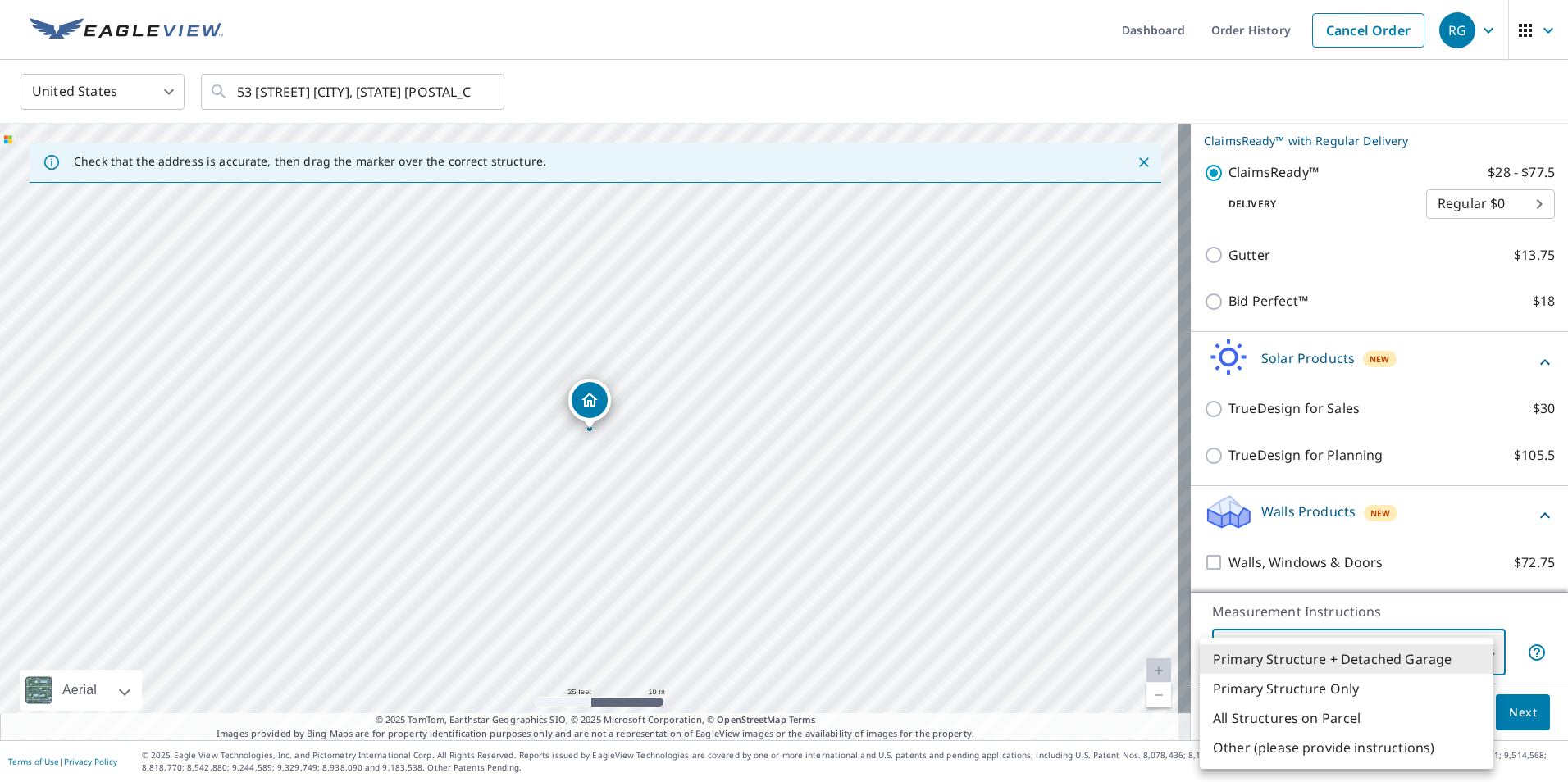 type on "2" 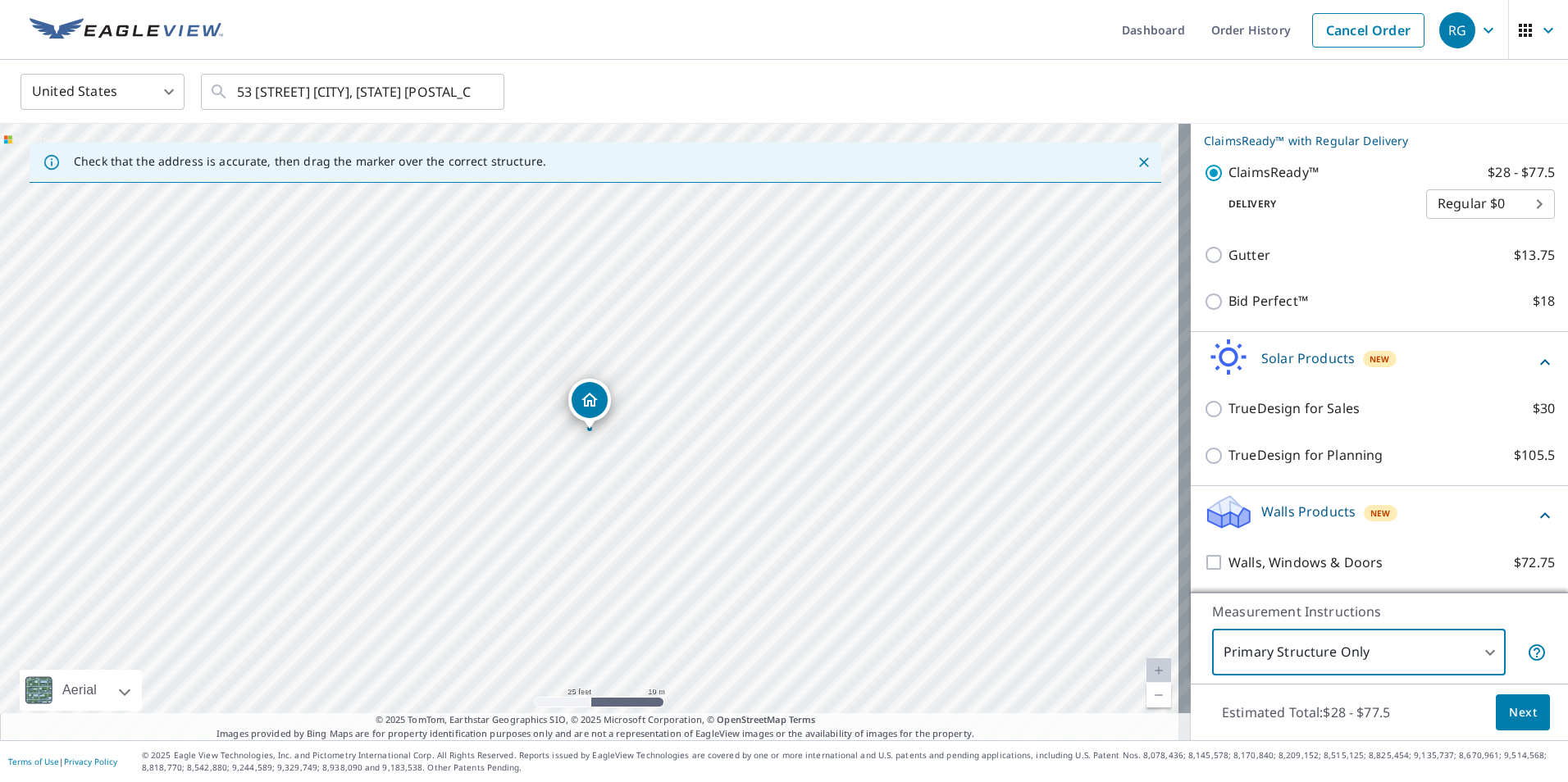 click on "RG RG
Dashboard Order History Cancel Order RG United States US ​ 53 Bowdoin St Maplewood, NJ 07040 ​ Check that the address is accurate, then drag the marker over the correct structure. 53 Bowdoin St Maplewood, NJ 07040 Aerial Road A standard road map Aerial A detailed look from above Labels Labels 25 feet 10 m © 2025 TomTom, © Vexcel Imaging, © 2025 Microsoft Corporation,  © OpenStreetMap Terms © 2025 TomTom, Earthstar Geographics SIO, © 2025 Microsoft Corporation, ©   OpenStreetMap   Terms Images provided by Bing Maps are for property identification purposes only and are not a representation of EagleView images or the availability of images for the property. PROPERTY TYPE Residential Commercial This is a complex BUILDING ID 53 Bowdoin St, Maplewood, NJ, 07040 Roof Products New ClaimsReady™ with Regular Delivery ClaimsReady™ $28 - $77.5 Delivery Regular $0 8 ​ Gutter $13.75 Bid Perfect™ $18 Solar Products New TrueDesign for Sales $30 TrueDesign for Planning $105.5 Walls Products New" at bounding box center [784, 391] 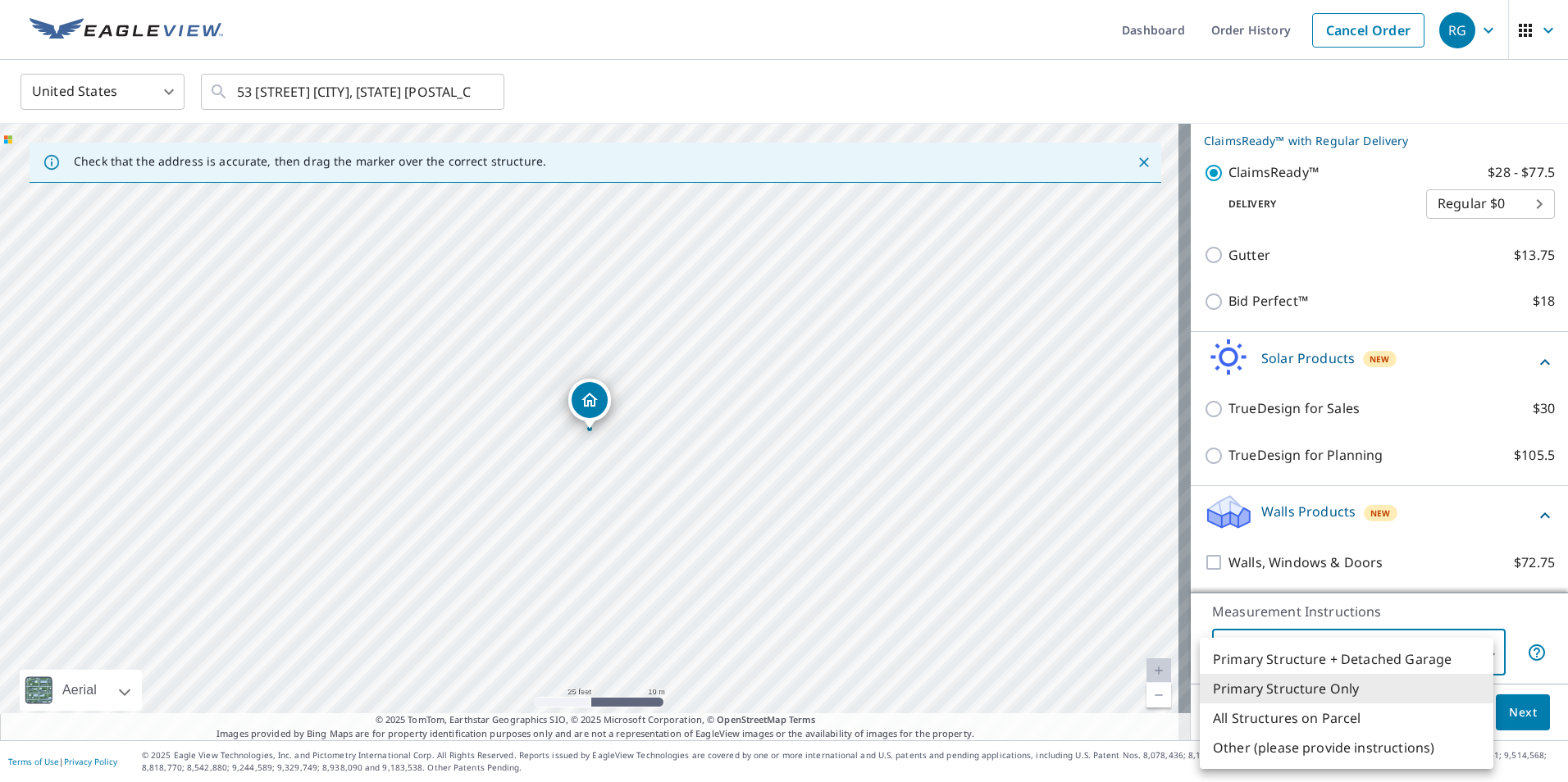 click on "Primary Structure Only" at bounding box center [1347, 689] 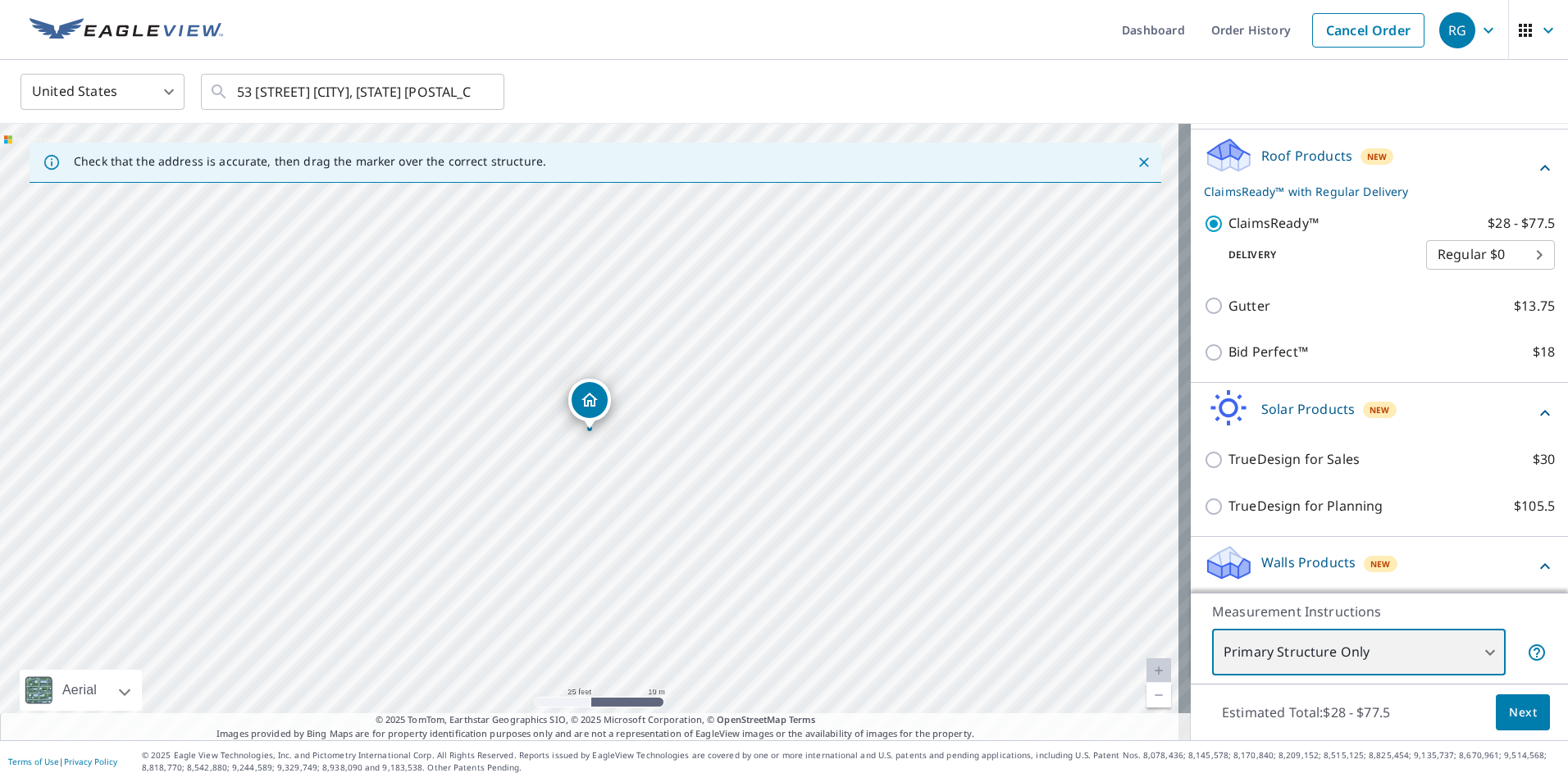 scroll, scrollTop: 215, scrollLeft: 0, axis: vertical 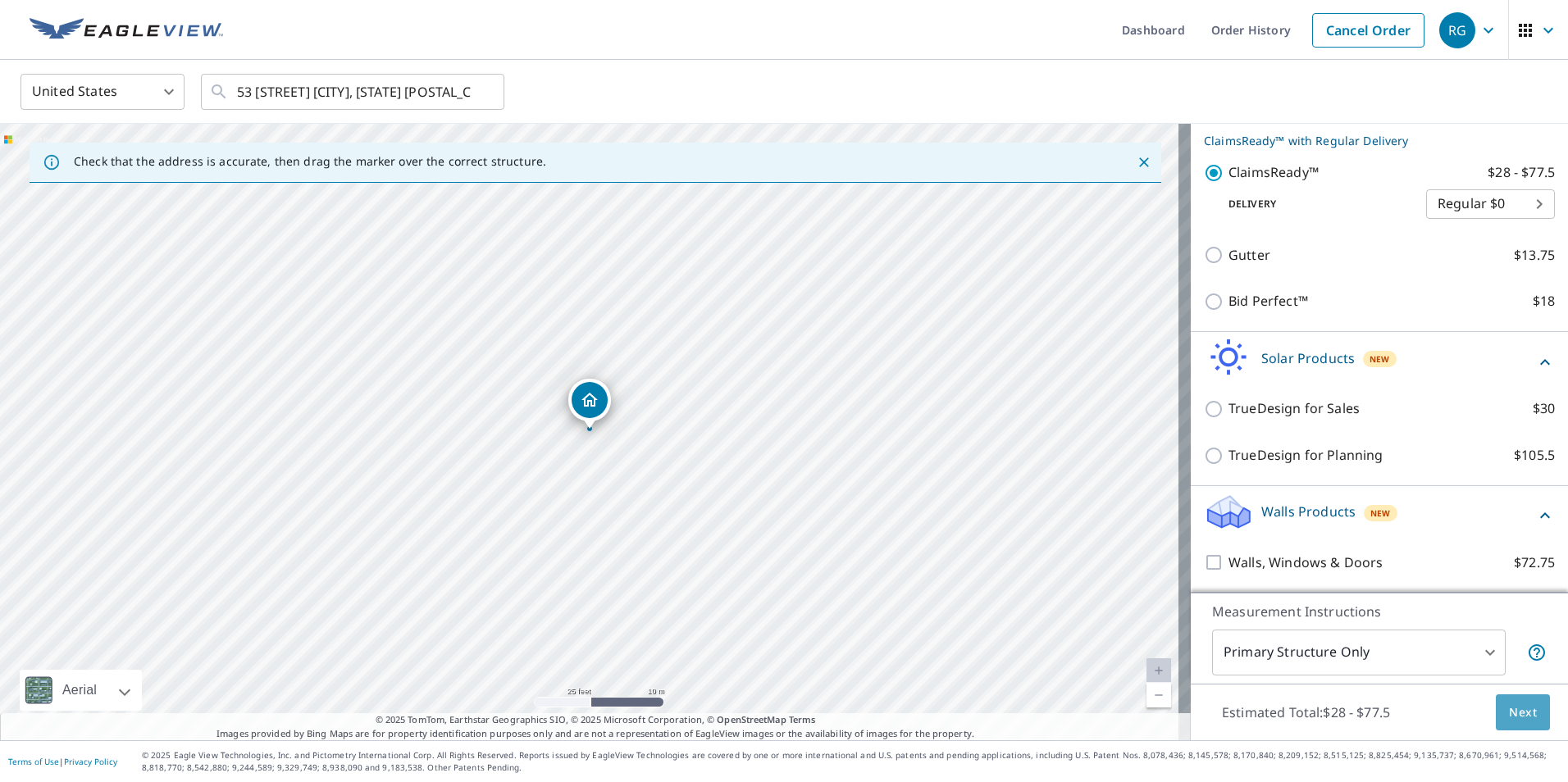 click on "Next" at bounding box center [1523, 712] 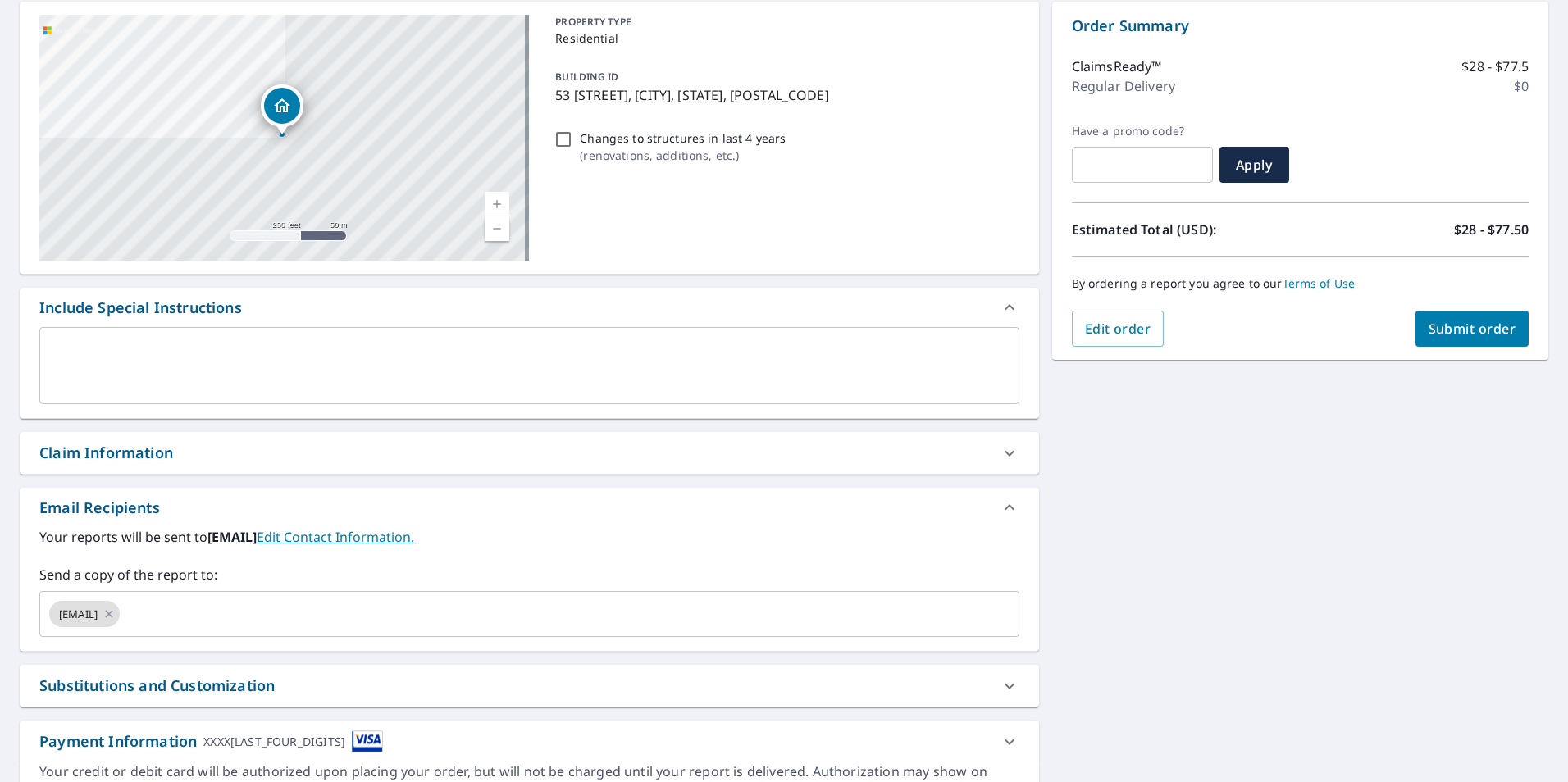 scroll, scrollTop: 250, scrollLeft: 0, axis: vertical 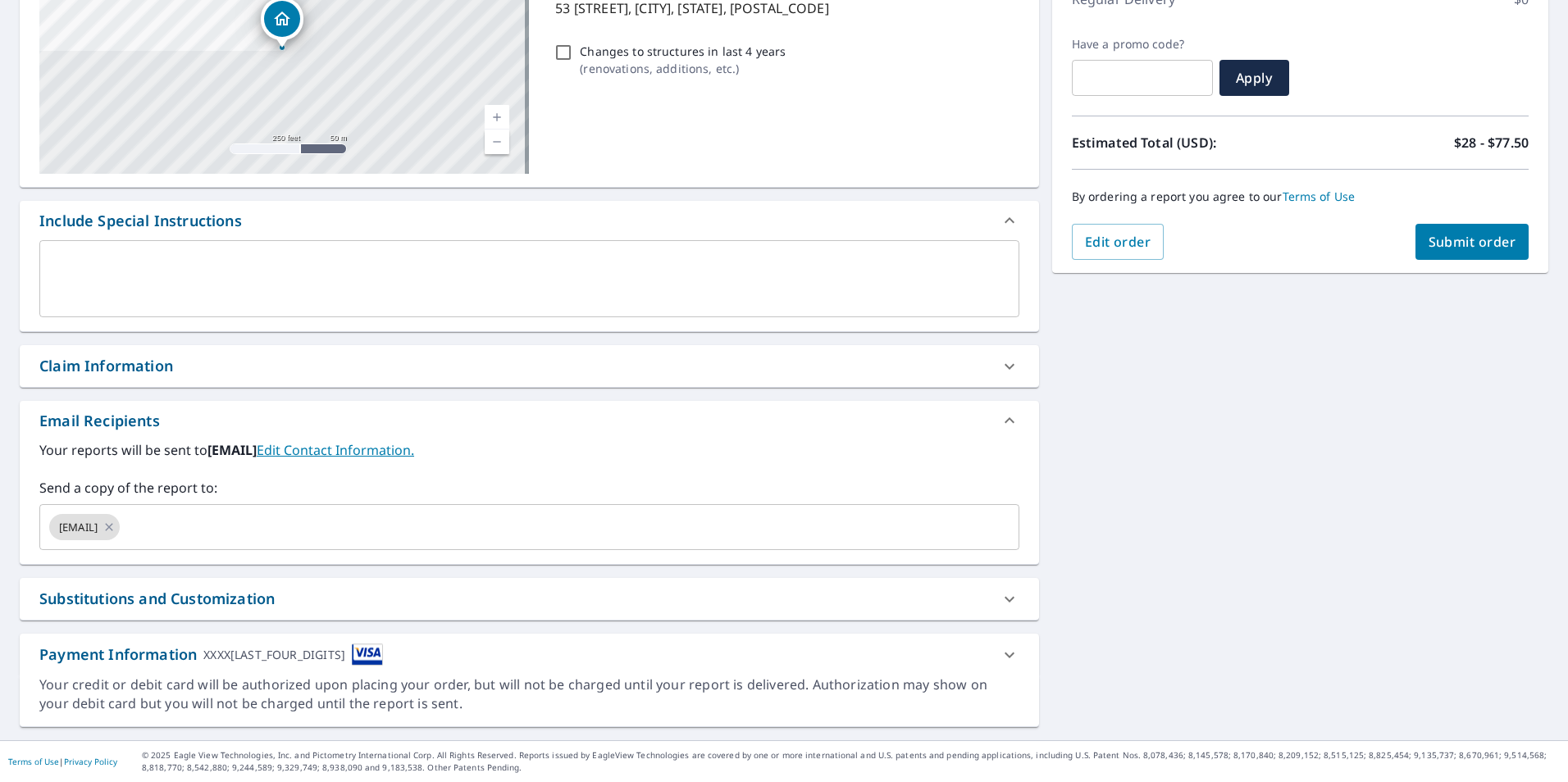click on "Edit Contact Information." at bounding box center [335, 450] 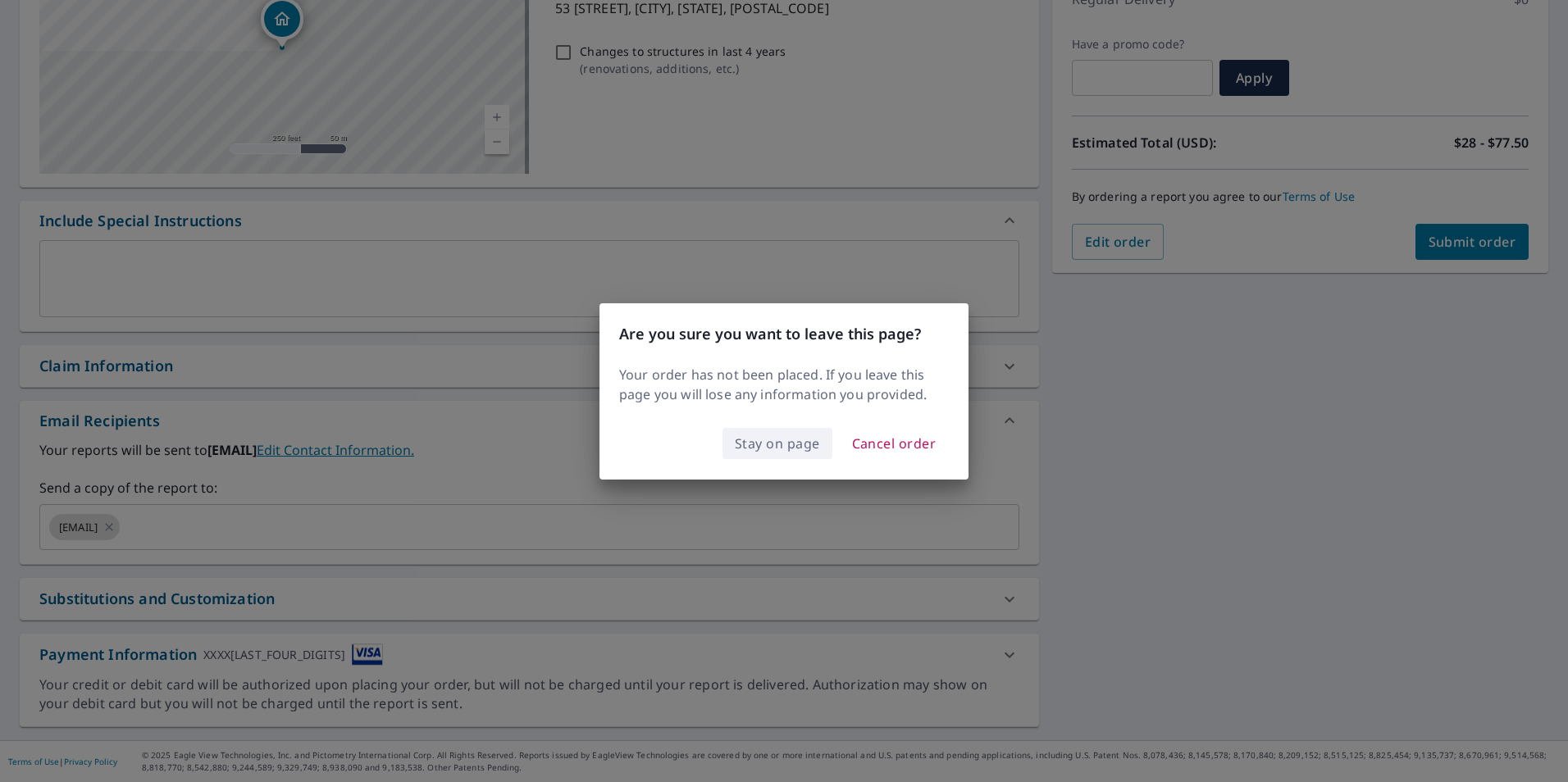 click on "Stay on page" at bounding box center (777, 443) 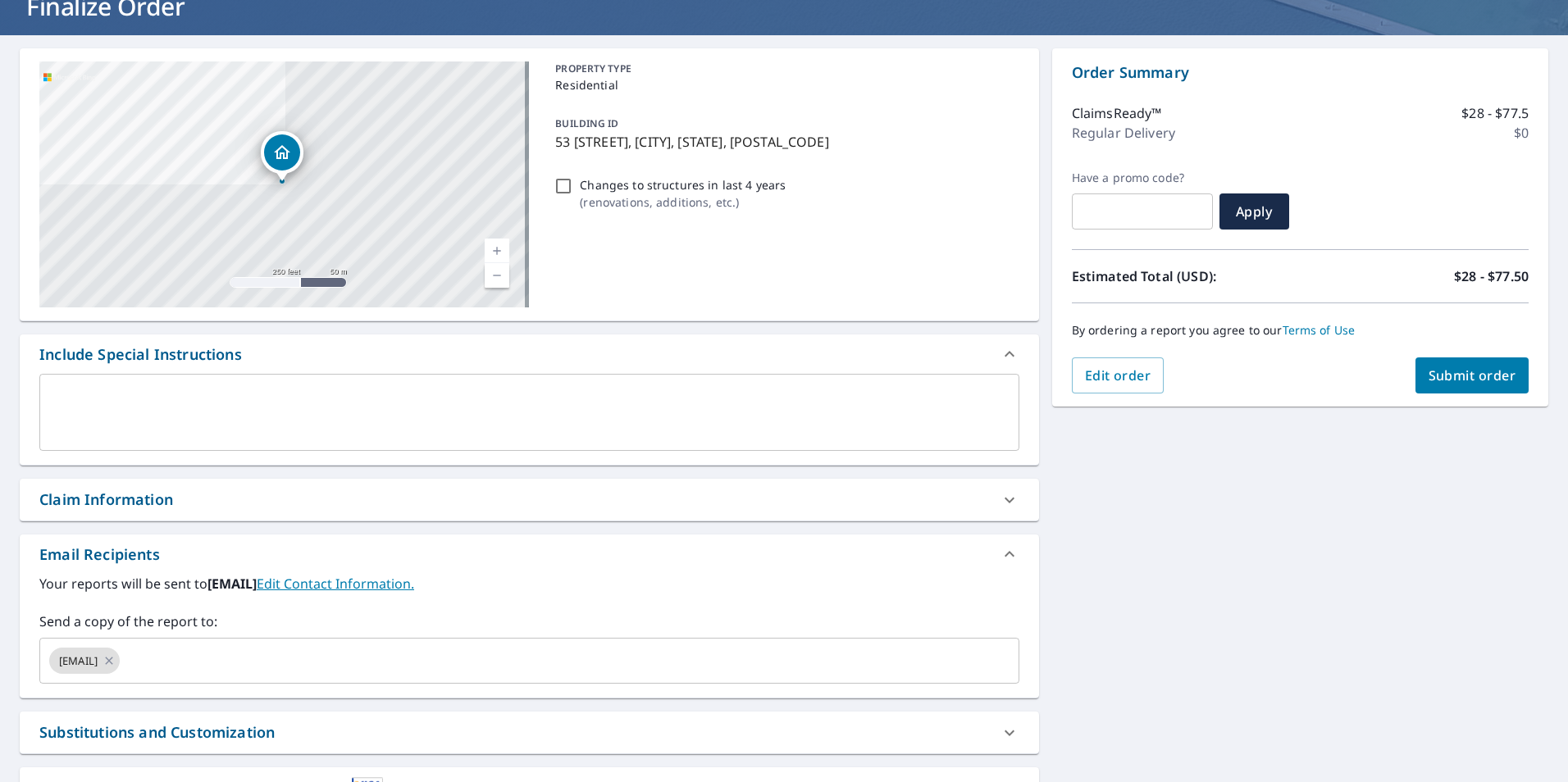 scroll, scrollTop: 0, scrollLeft: 0, axis: both 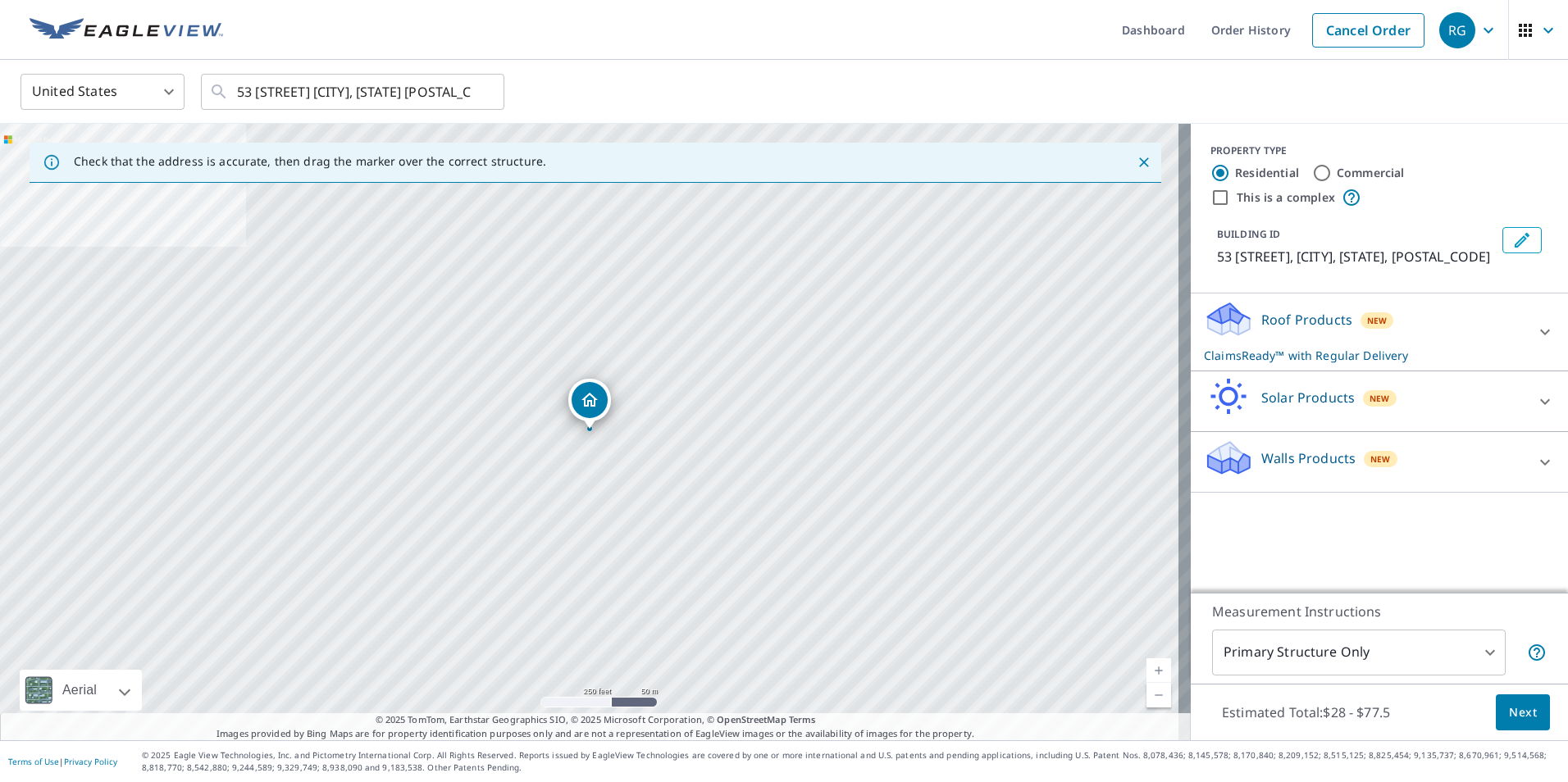 click on "Walls Products New" at bounding box center (1365, 461) 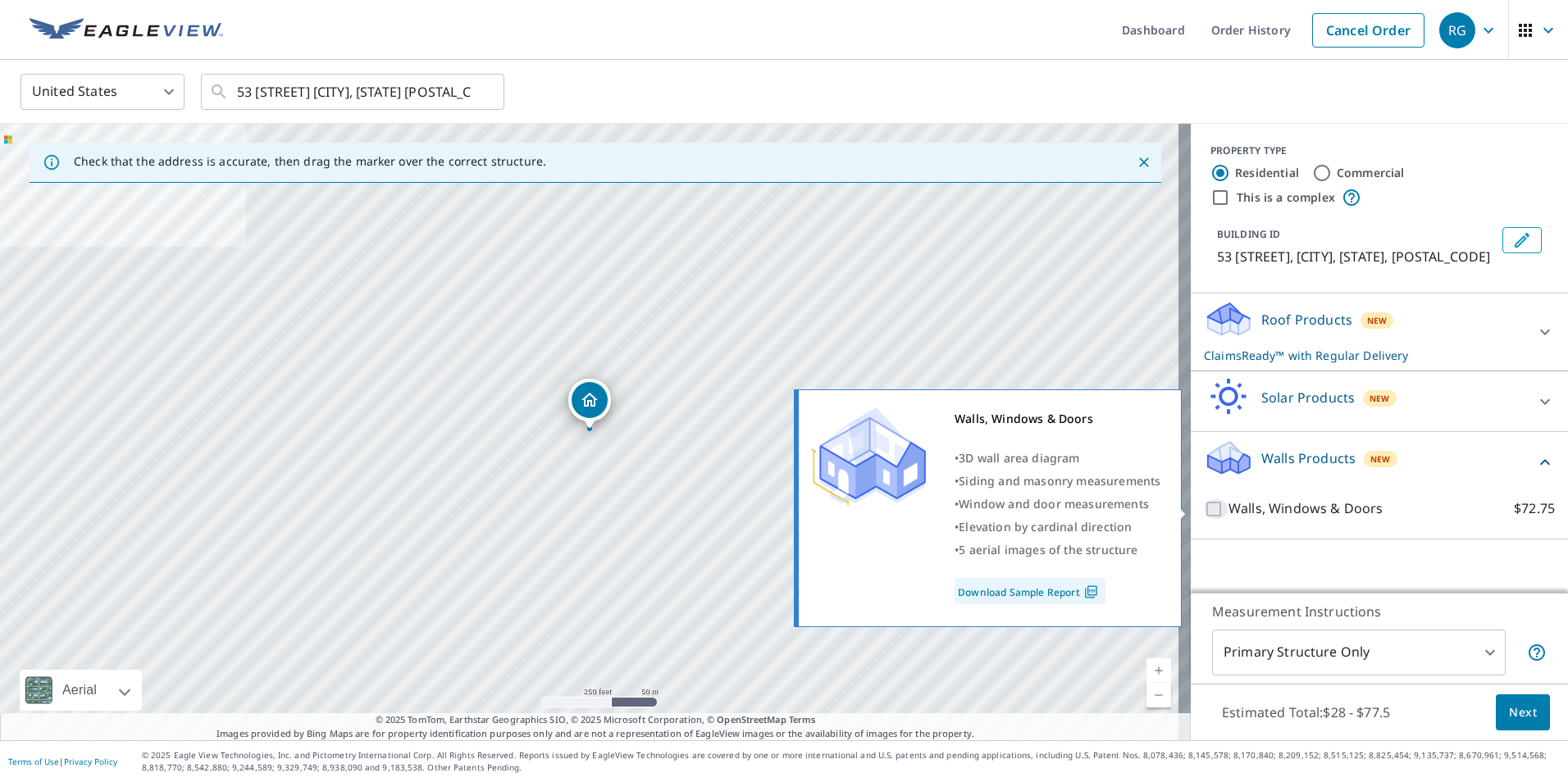 click on "Walls, Windows & Doors $72.75" at bounding box center (1216, 509) 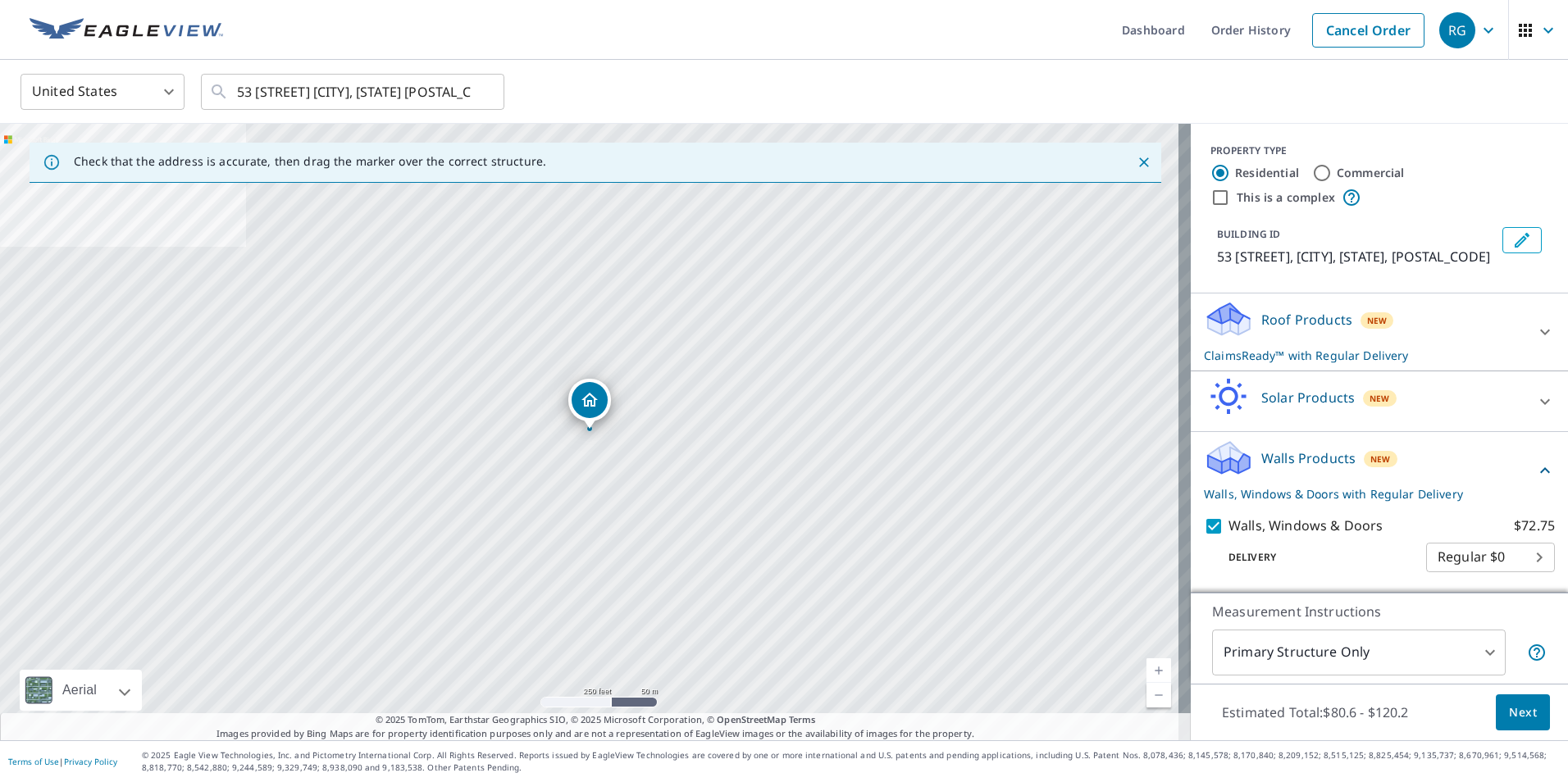 click on "Roof Products New ClaimsReady™ with Regular Delivery" at bounding box center [1365, 332] 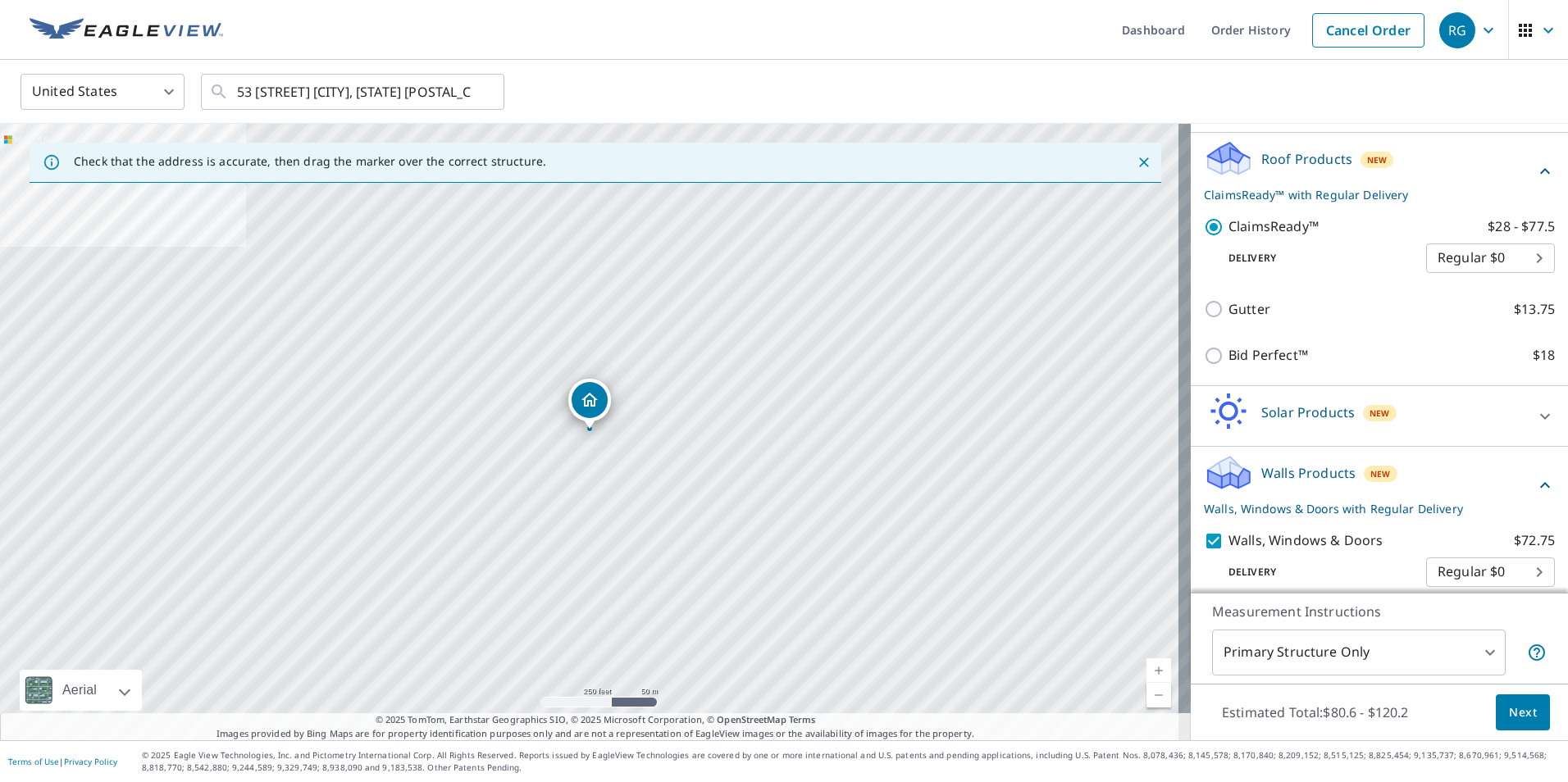 scroll, scrollTop: 175, scrollLeft: 0, axis: vertical 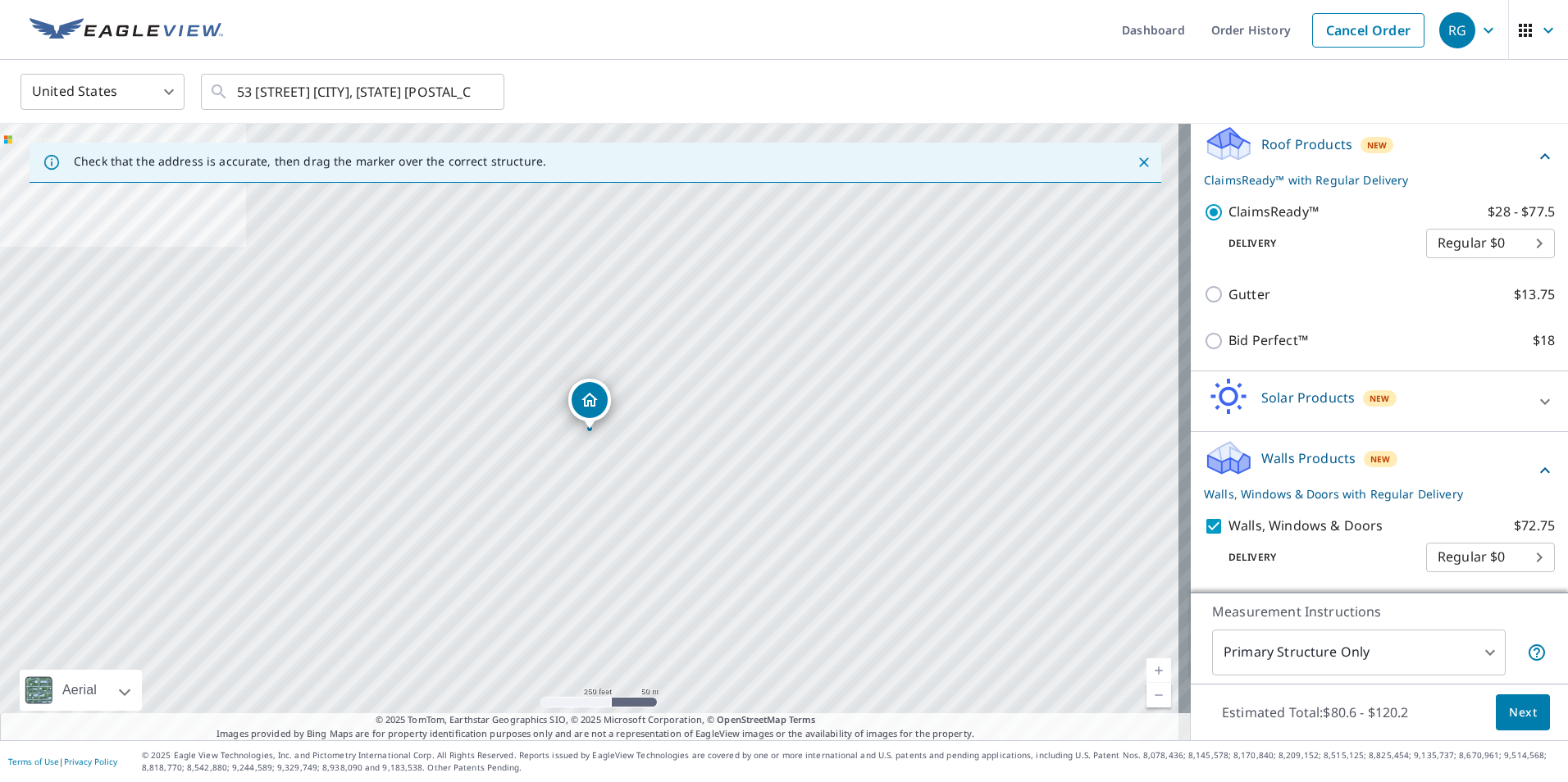 click on "Next" at bounding box center (1523, 712) 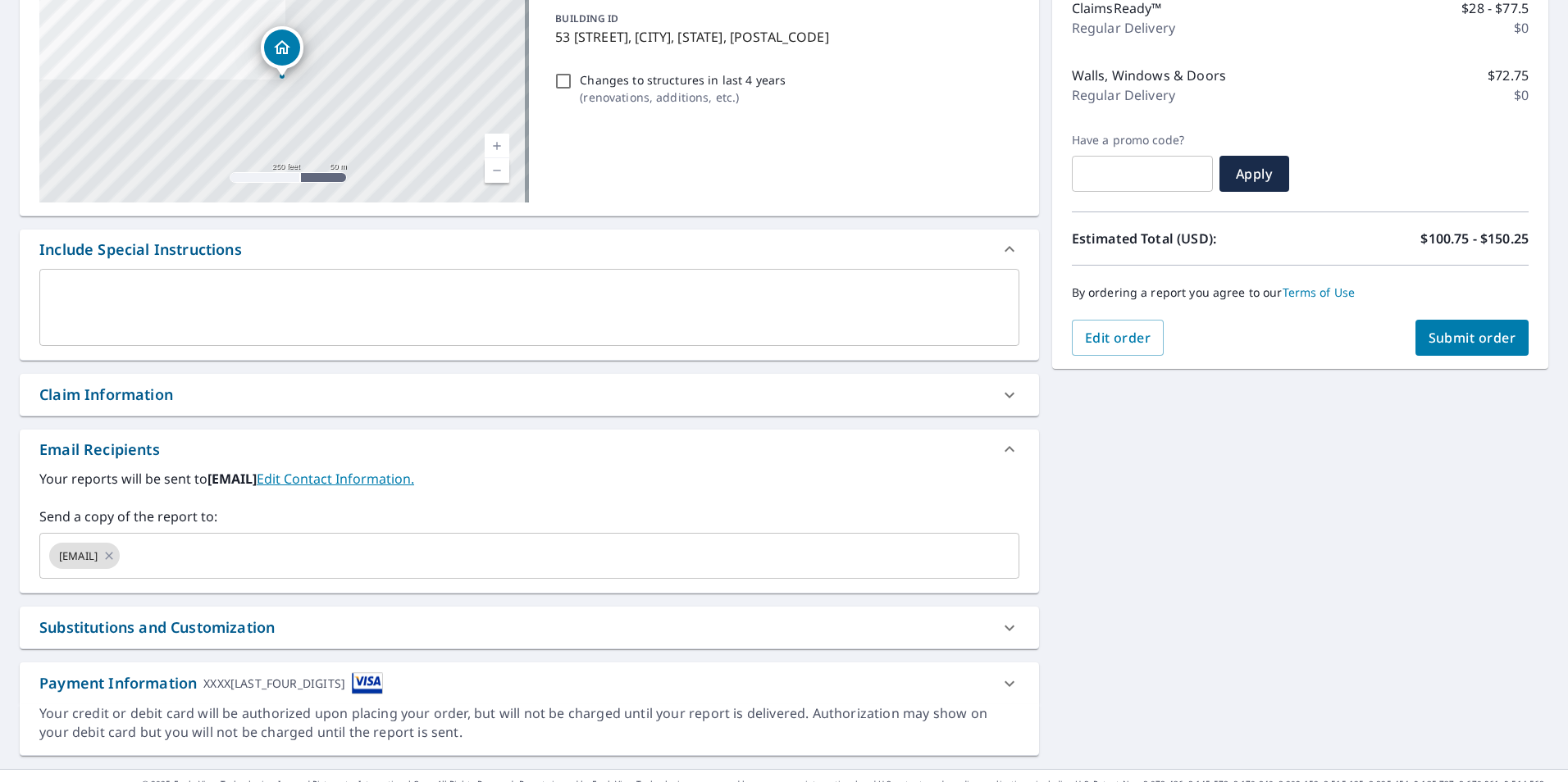 scroll, scrollTop: 250, scrollLeft: 0, axis: vertical 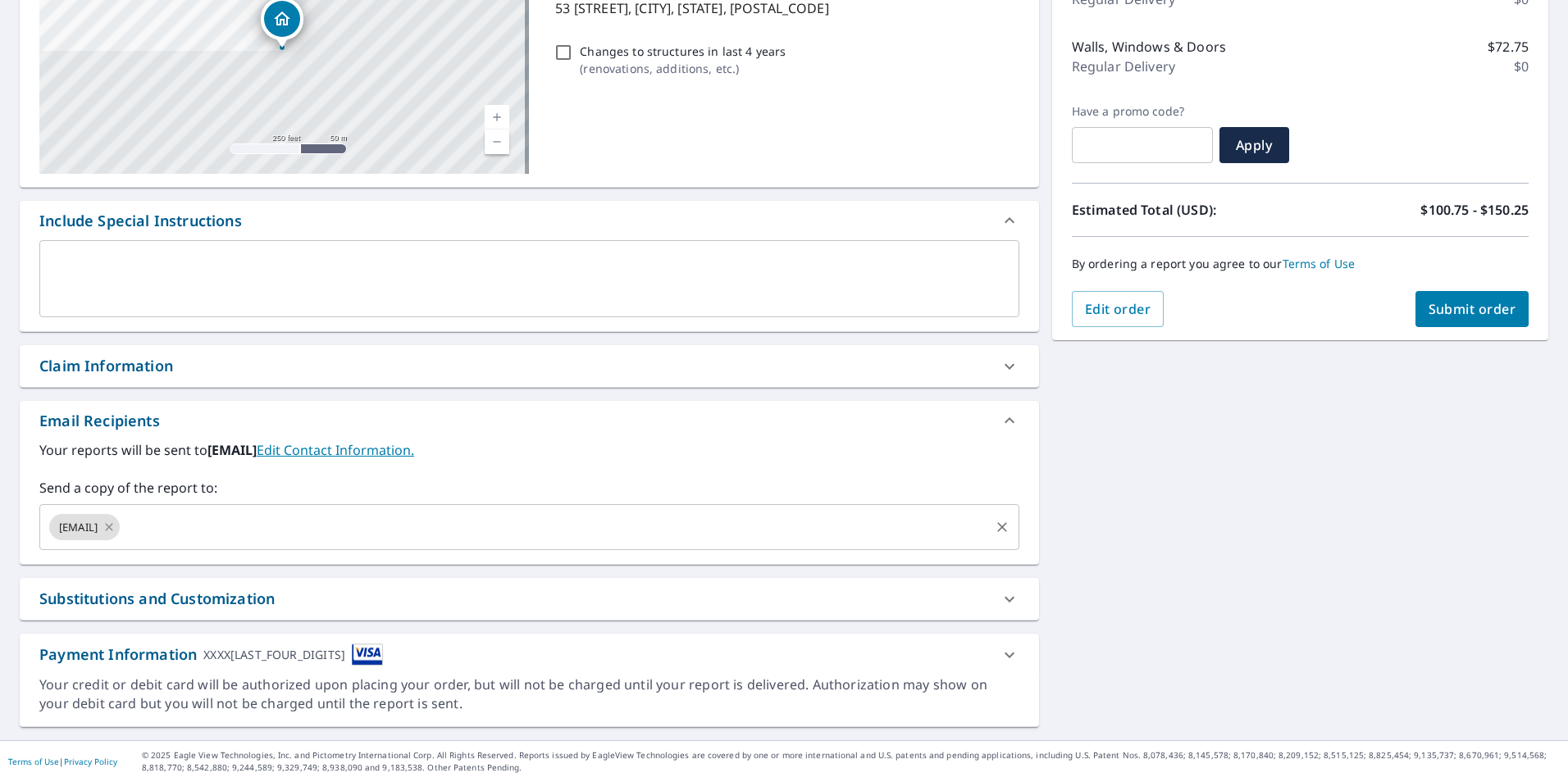click 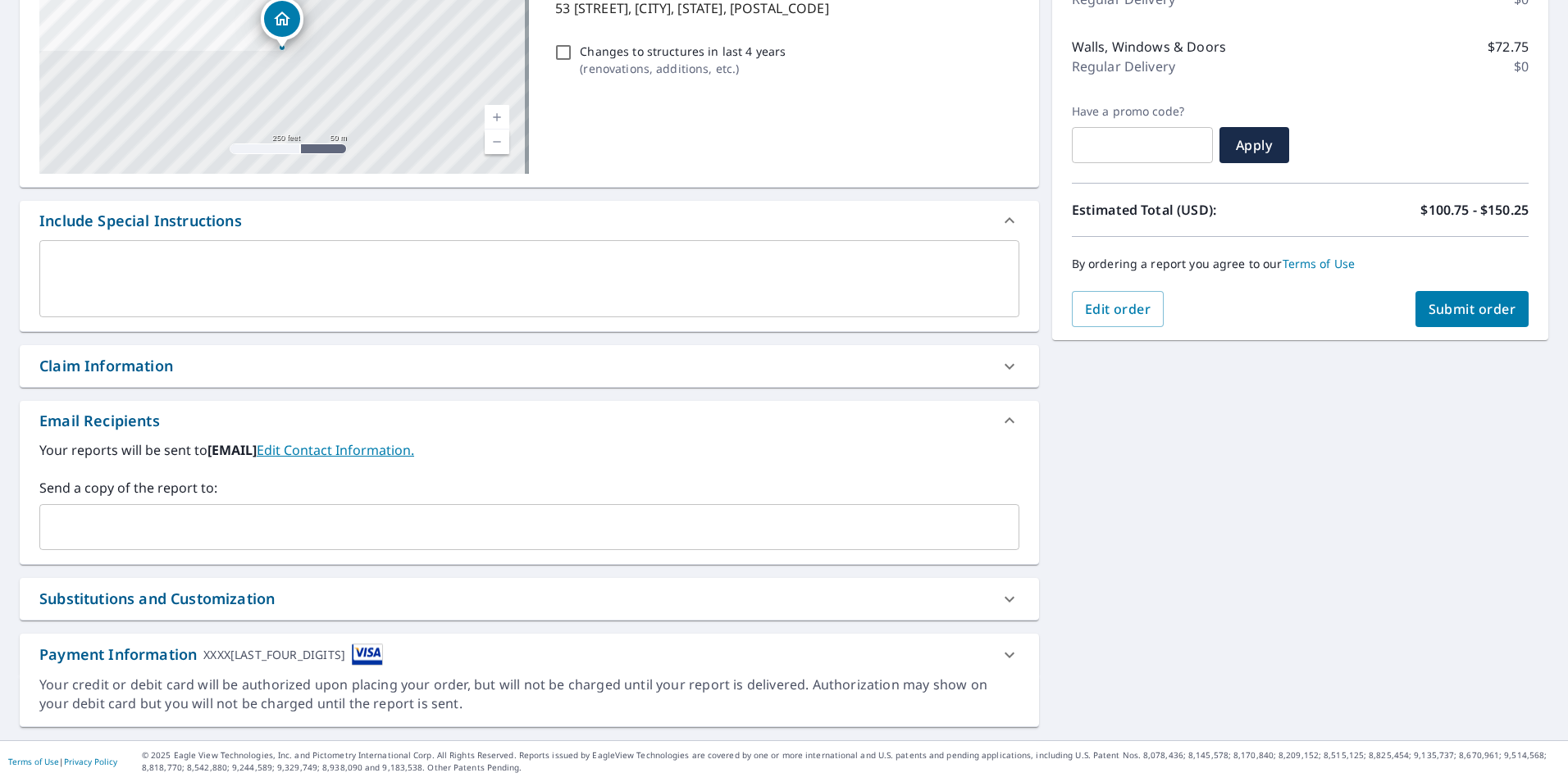 click at bounding box center [517, 527] 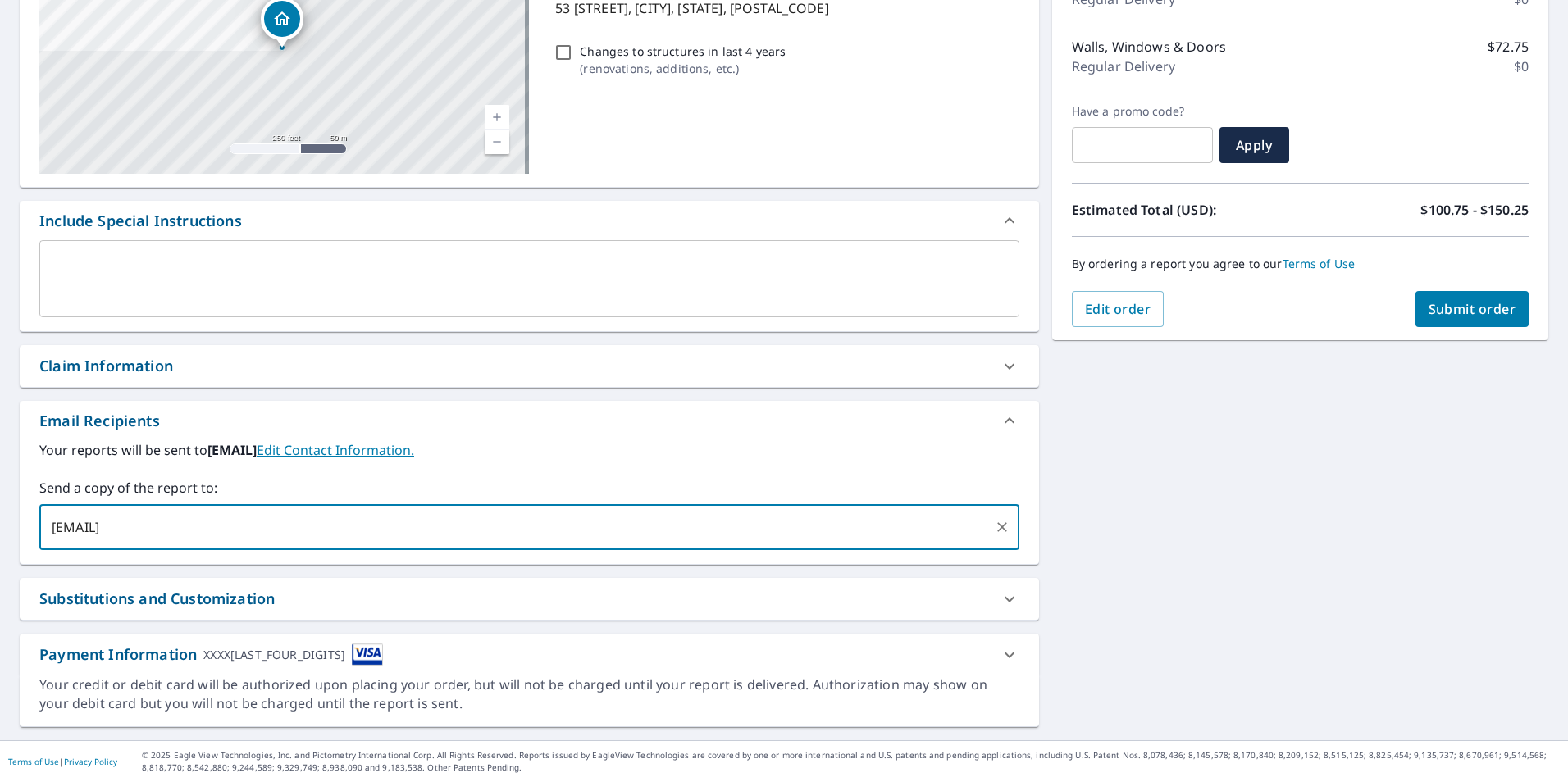 type on "jregas@rgacm.com" 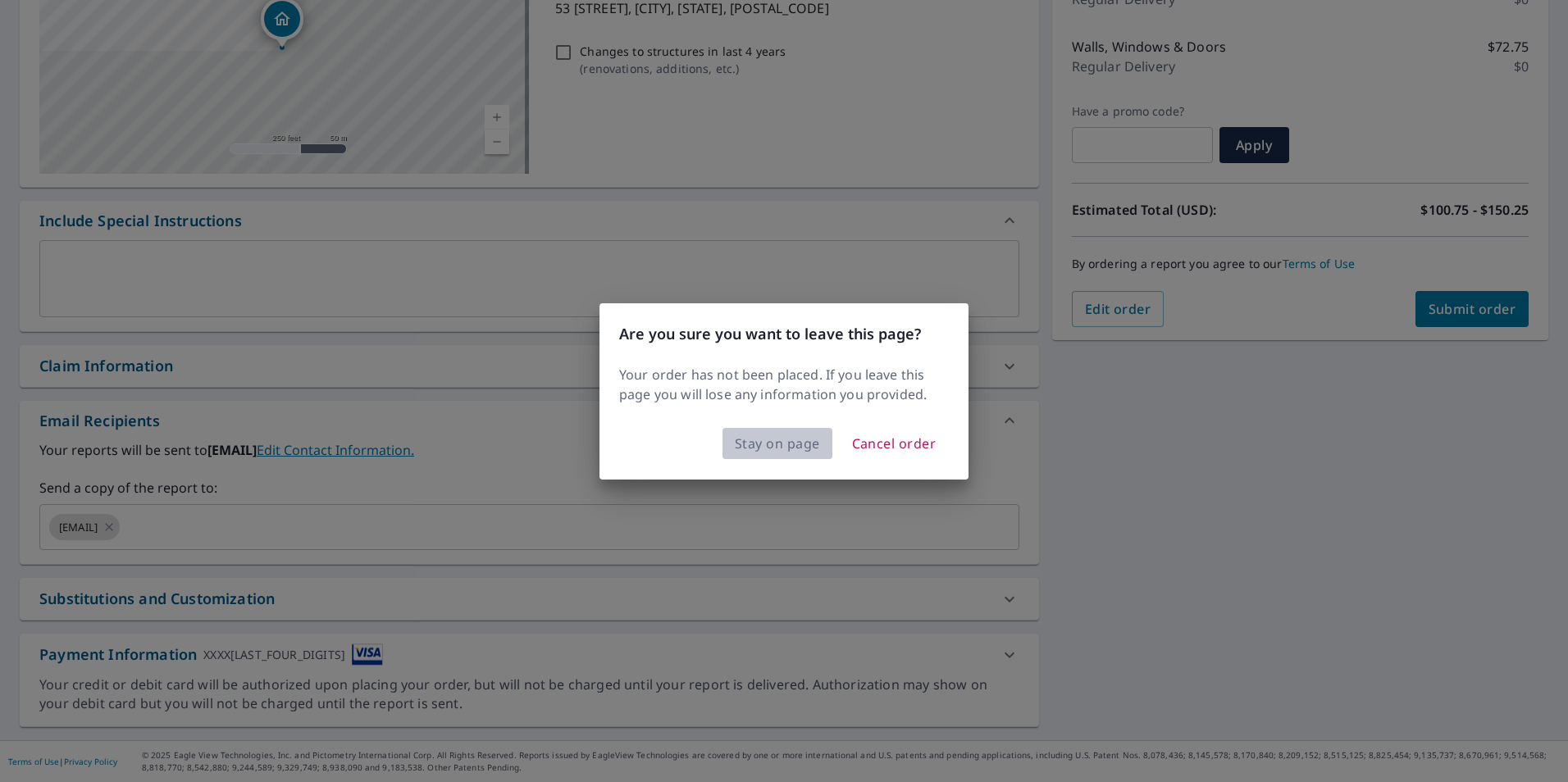click on "Stay on page" at bounding box center (777, 443) 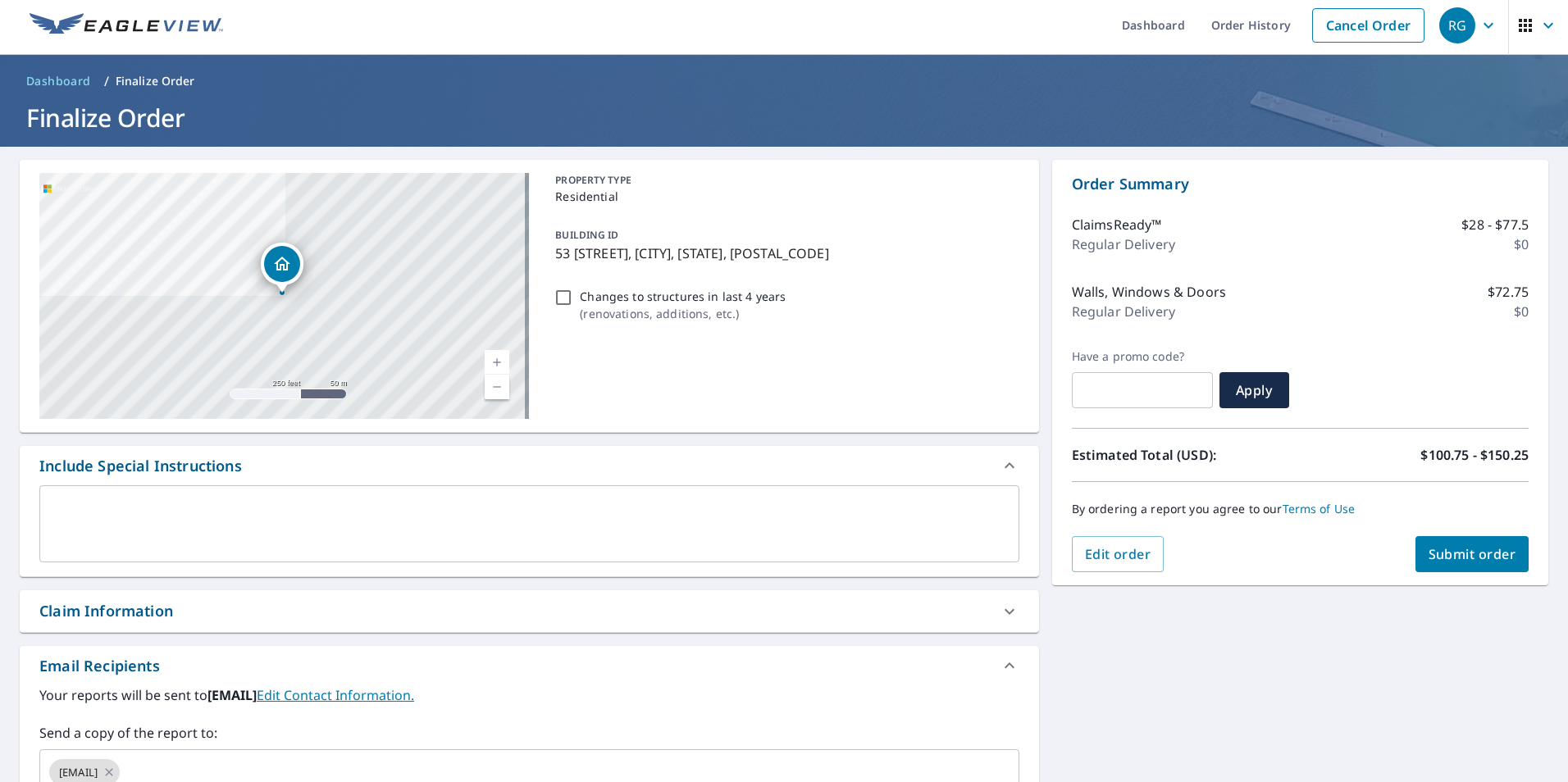 scroll, scrollTop: 0, scrollLeft: 0, axis: both 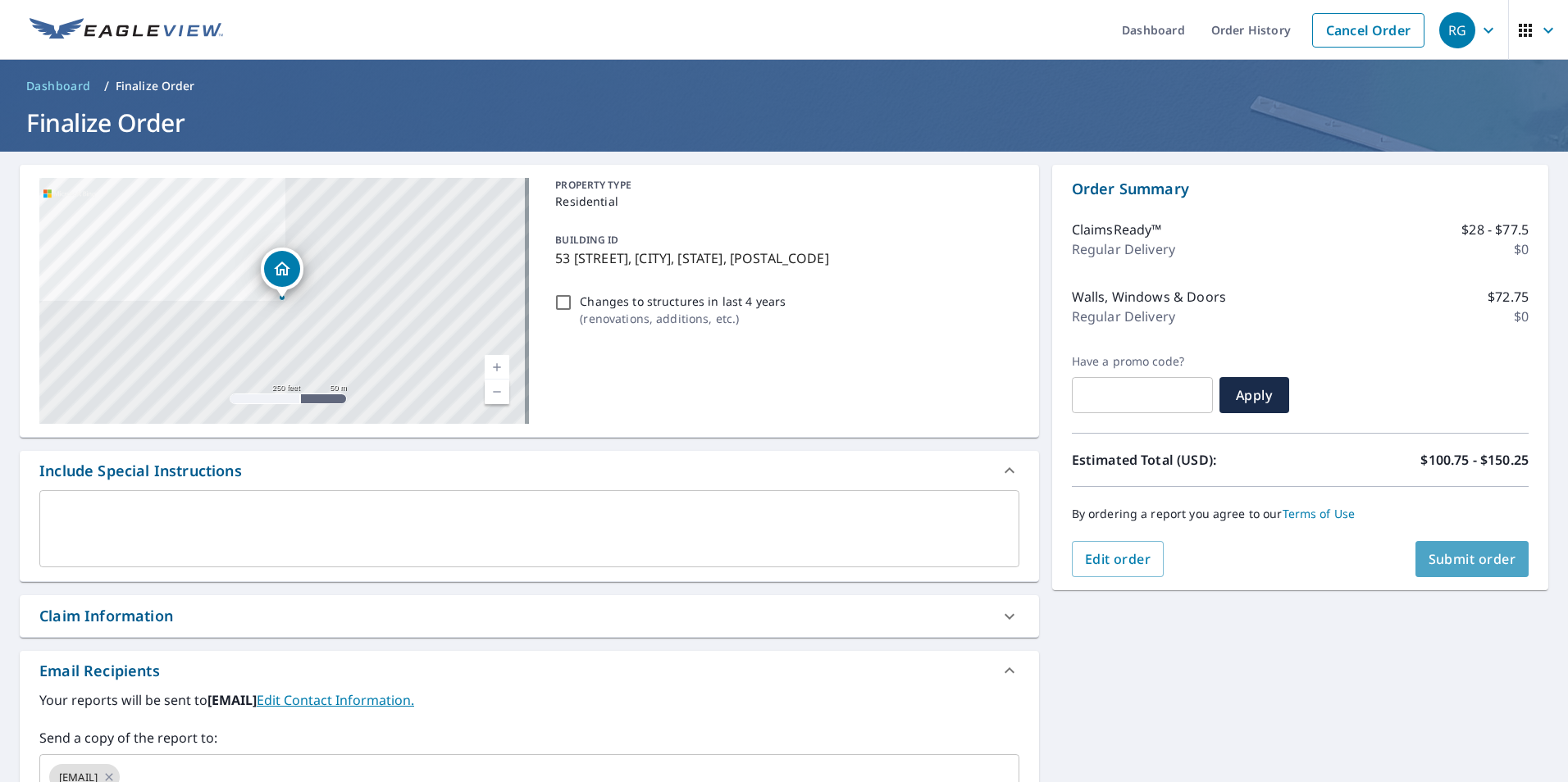 click on "Submit order" at bounding box center (1472, 559) 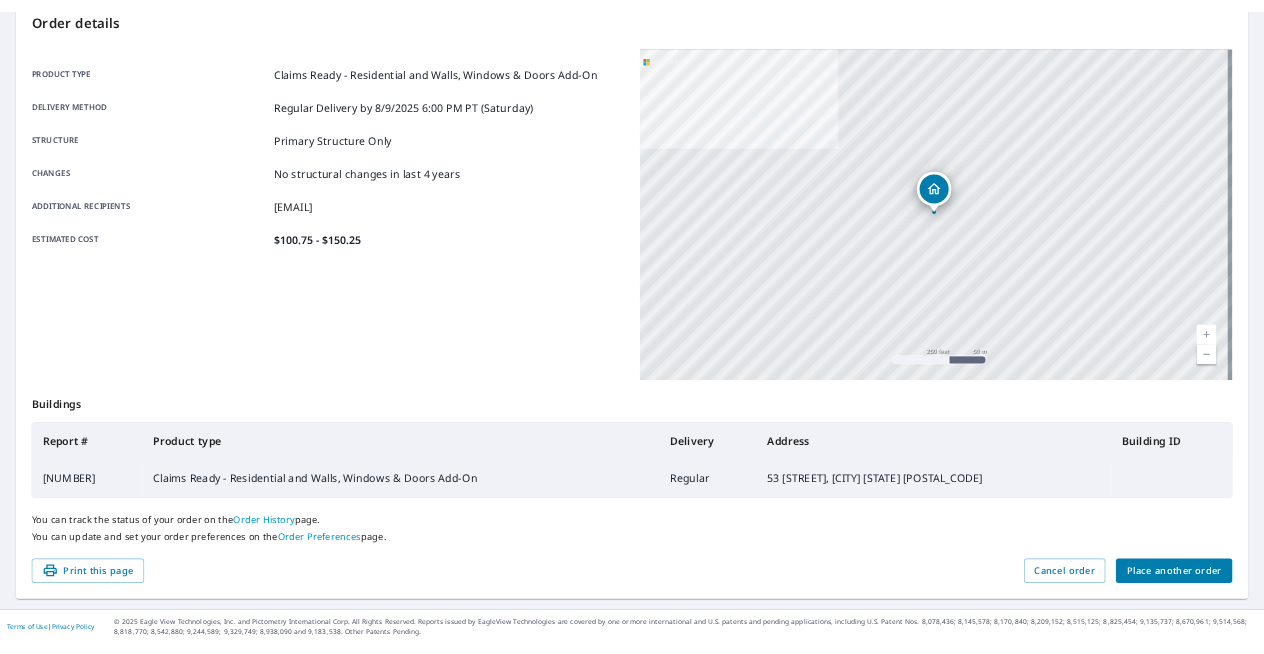 scroll, scrollTop: 0, scrollLeft: 0, axis: both 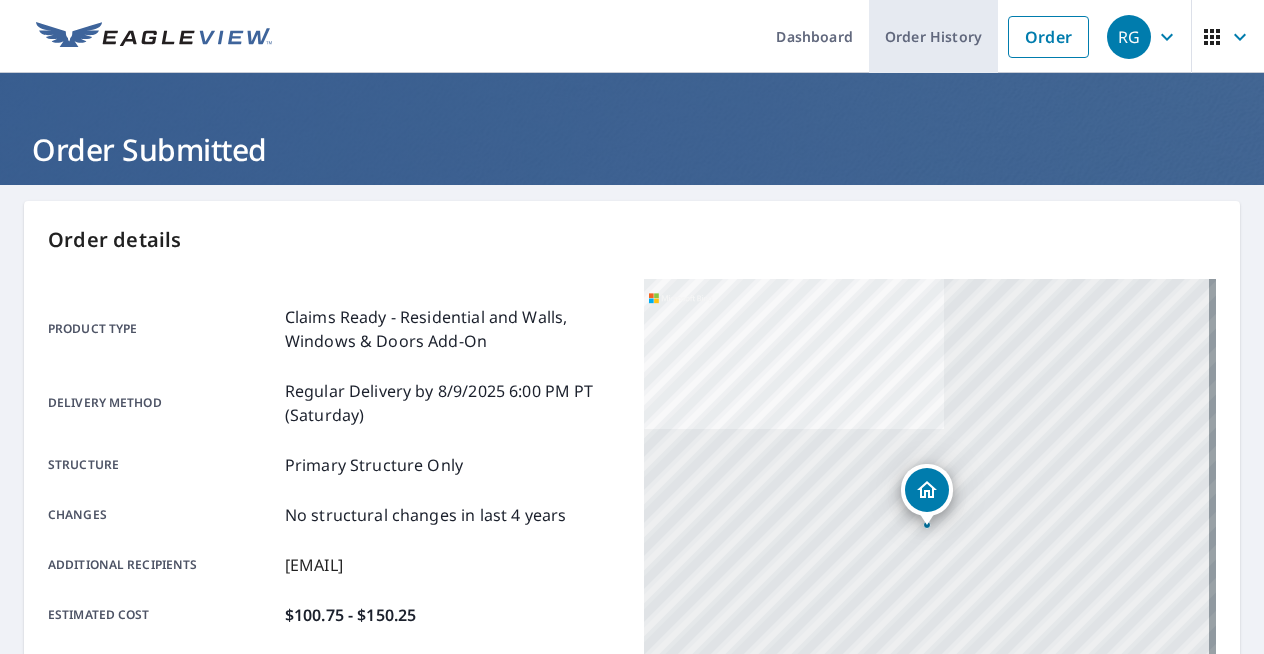 click on "Order History" at bounding box center (933, 36) 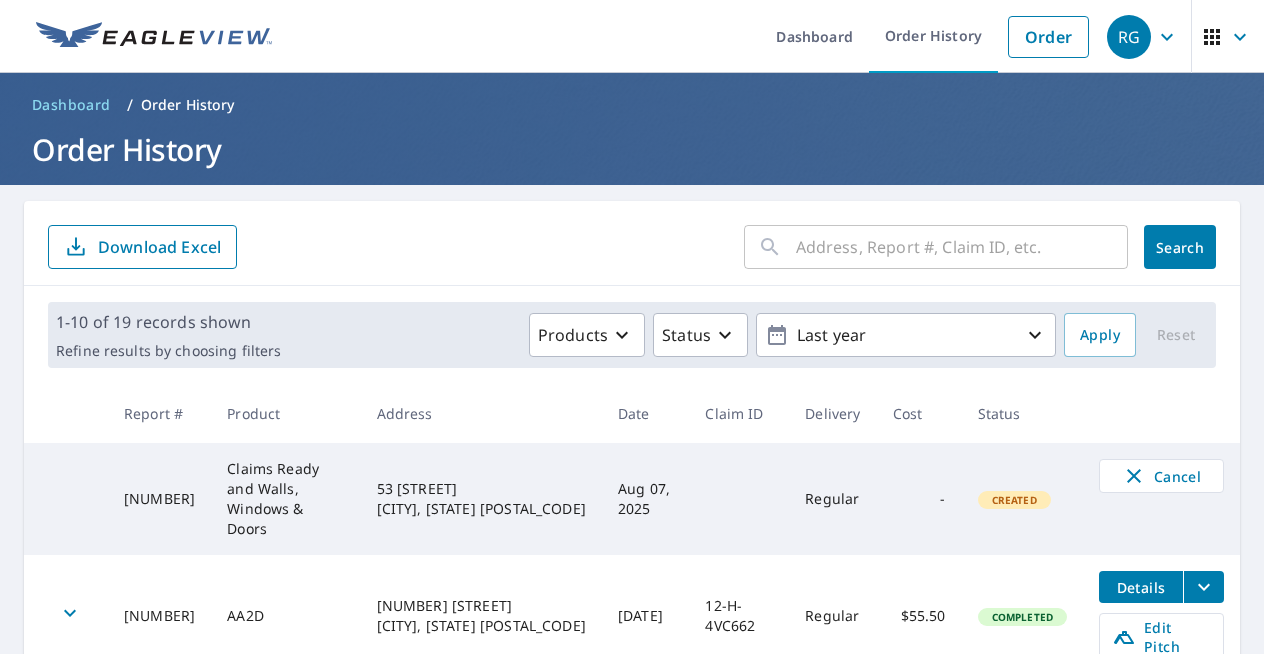 click on "Created" at bounding box center [1014, 500] 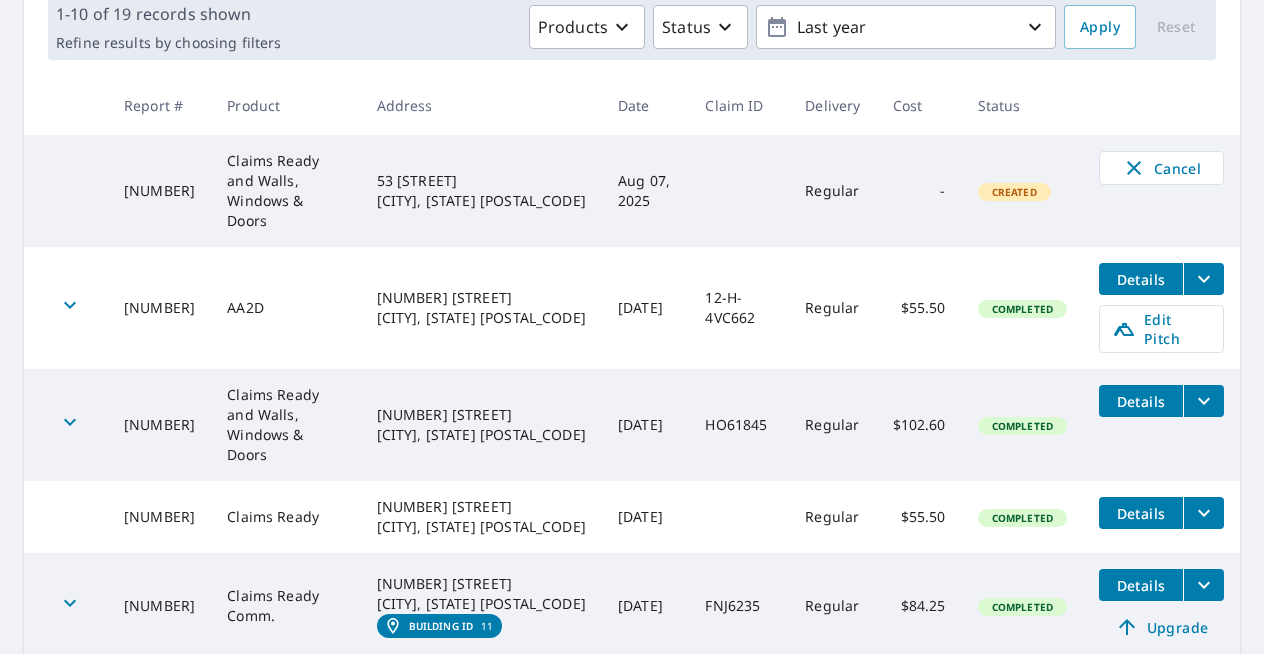 scroll, scrollTop: 0, scrollLeft: 0, axis: both 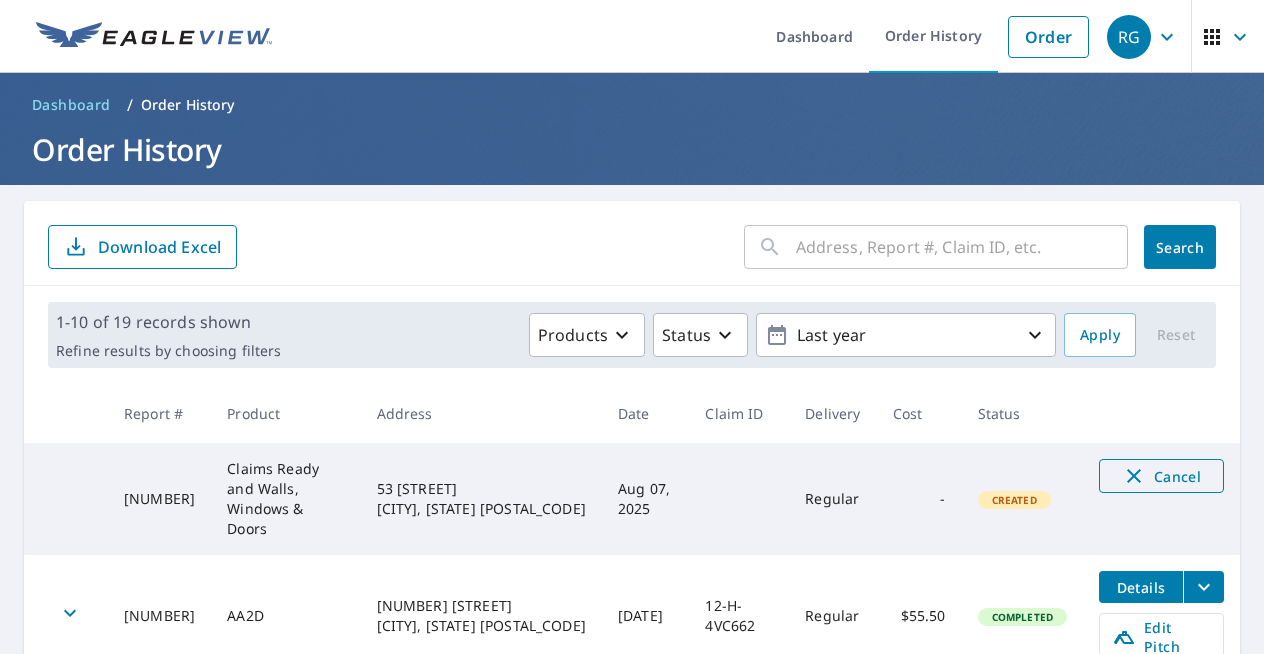 click on "Cancel" at bounding box center (1161, 476) 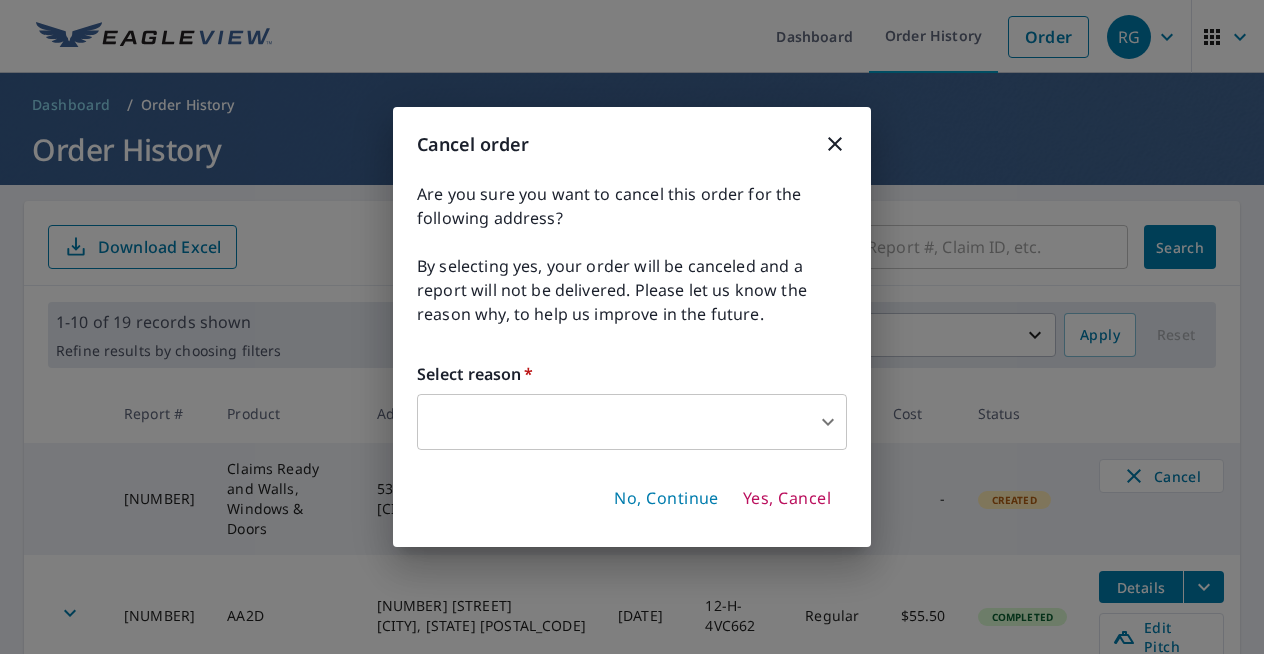 click on "RG RG
Dashboard Order History Order RG Dashboard / Order History Order History ​ Search Download Excel 1-10 of 19 records shown Refine results by choosing filters Products Status Last year Apply Reset Report # Product Address Date Claim ID Delivery Cost Status 66827450 Claims Ready and Walls, Windows & Doors 53 Bowdoin St
Maplewood, NJ 07040 Aug 07, 2025 Regular - Created Cancel 65097976 AA2D 3805 Grove Ave
Mchenry, IL 60050 May 07, 2025 12-H-4VC662 Regular $55.50 Completed Details Edit Pitch 64987523 Claims Ready and Walls, Windows & Doors 501 Fairfield Dr
Edgerton, WI 53534 May 01, 2025 HO61845 Regular $102.60 Completed Details 64987464 Claims Ready 458 Leslie Dr
Edgerton, WI 53534 May 01, 2025 Regular $55.50 Completed Details 63024914 Claims Ready Comm. 2125 Idlehour Dr
Uniontown, OH 44685 Building ID 11 Dec 17, 2024 FNJ6235 Regular $84.25 Completed Details Upgrade 63024913 Claims Ready Comm. 2125 Idlehour Dr
Uniontown, OH 44685 Building ID 10 Dec 17, 2024 FNJ6235 Regular $84.25 Completed Details 9" at bounding box center [632, 327] 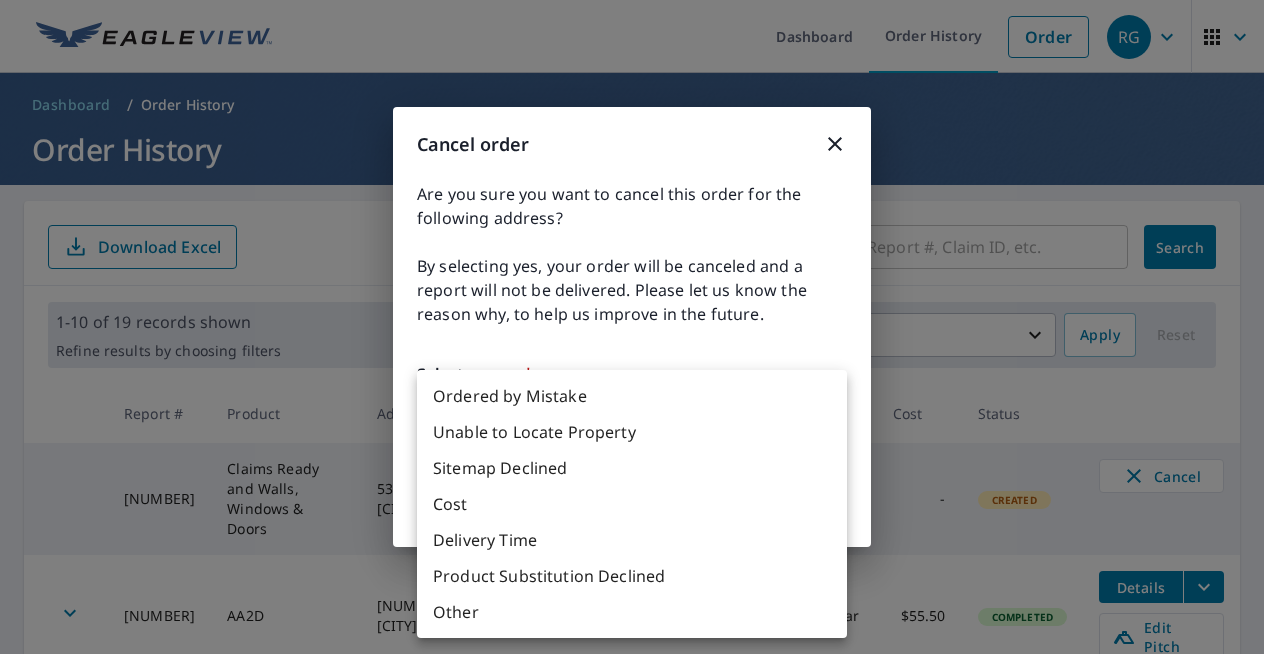 click on "Other" at bounding box center [632, 612] 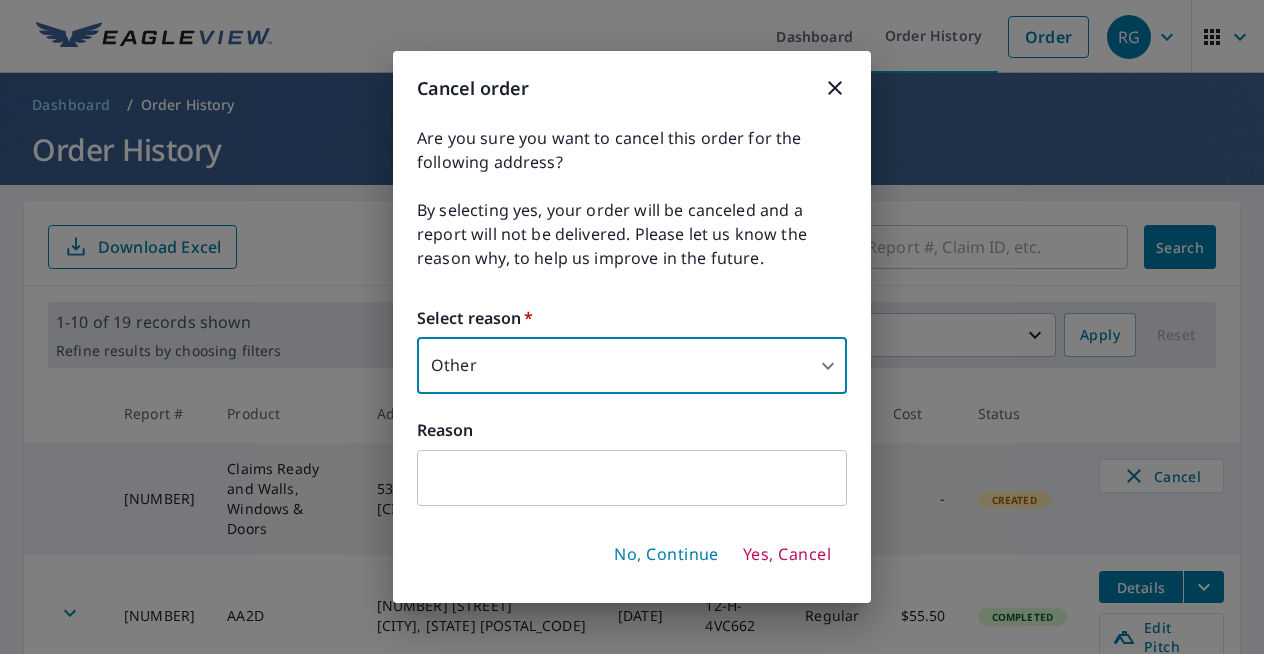 click 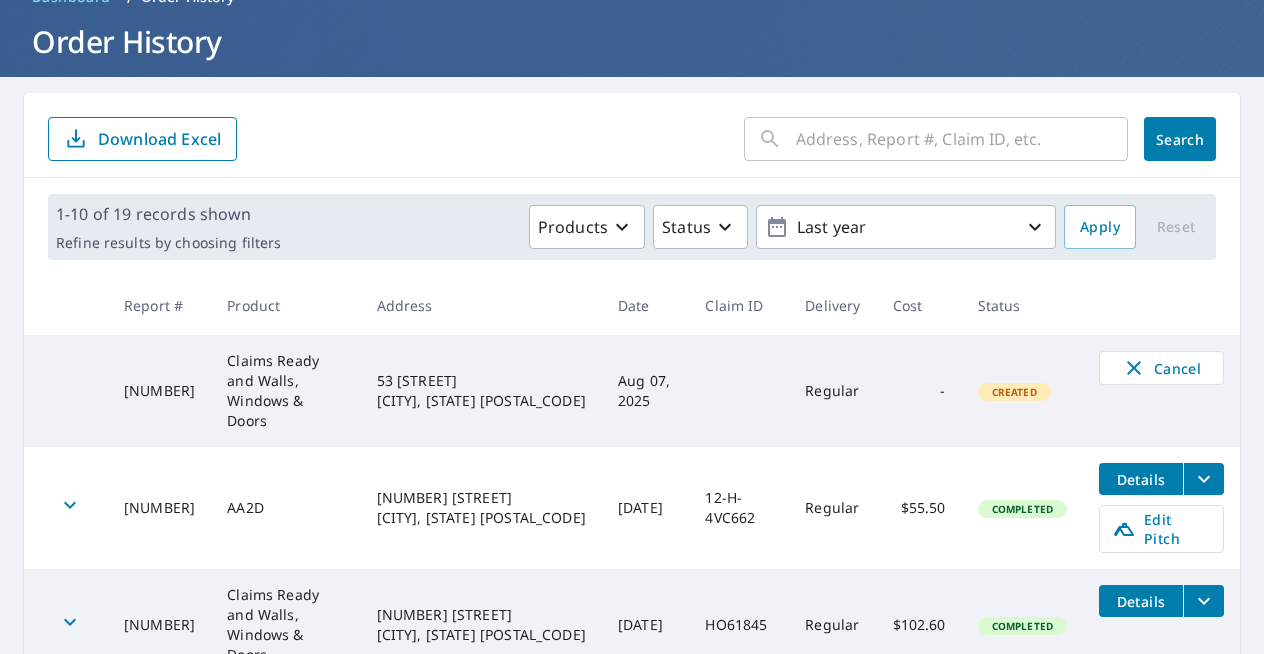 scroll, scrollTop: 0, scrollLeft: 0, axis: both 